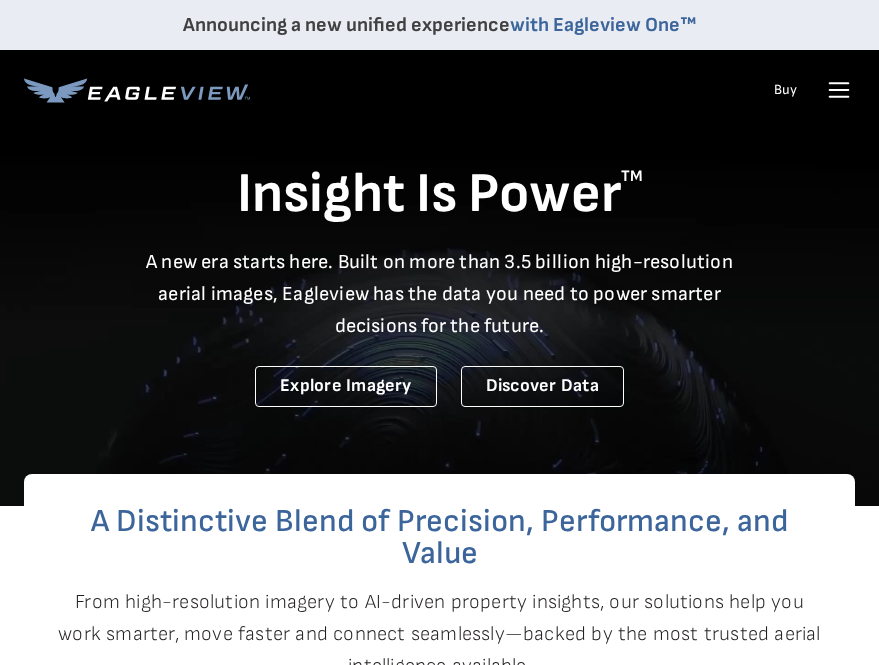 scroll, scrollTop: 0, scrollLeft: 0, axis: both 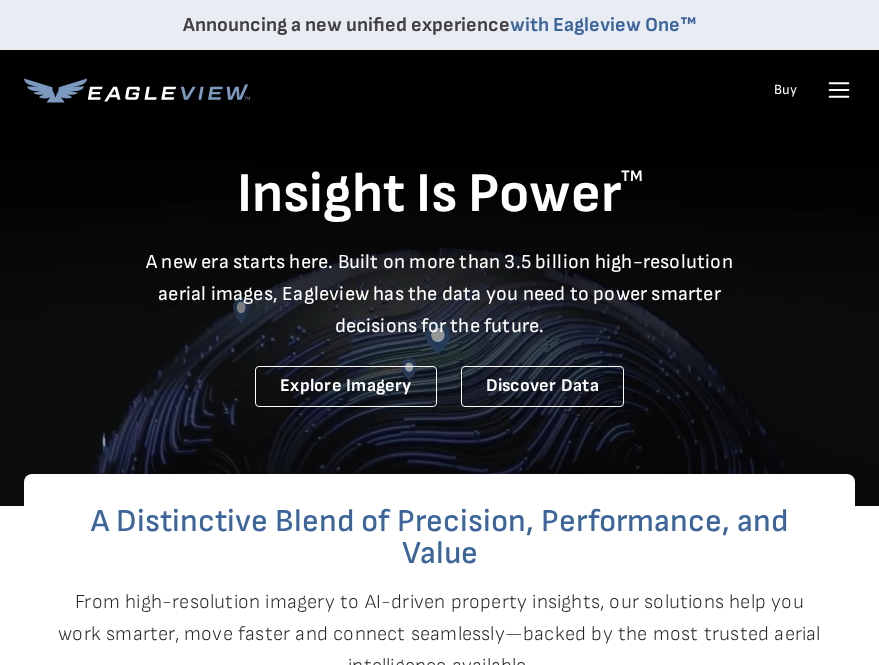 click 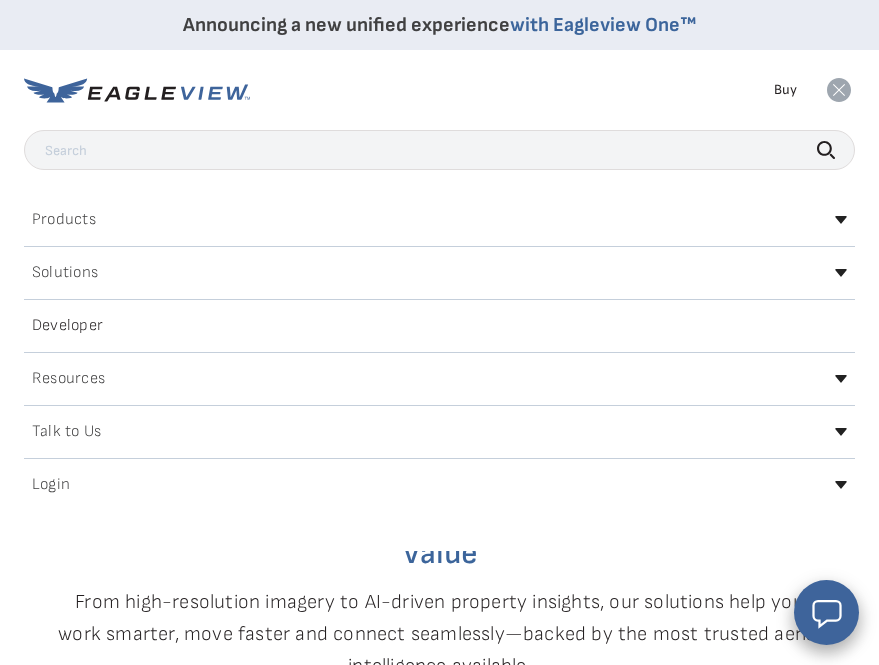 click on "Login" at bounding box center (51, 485) 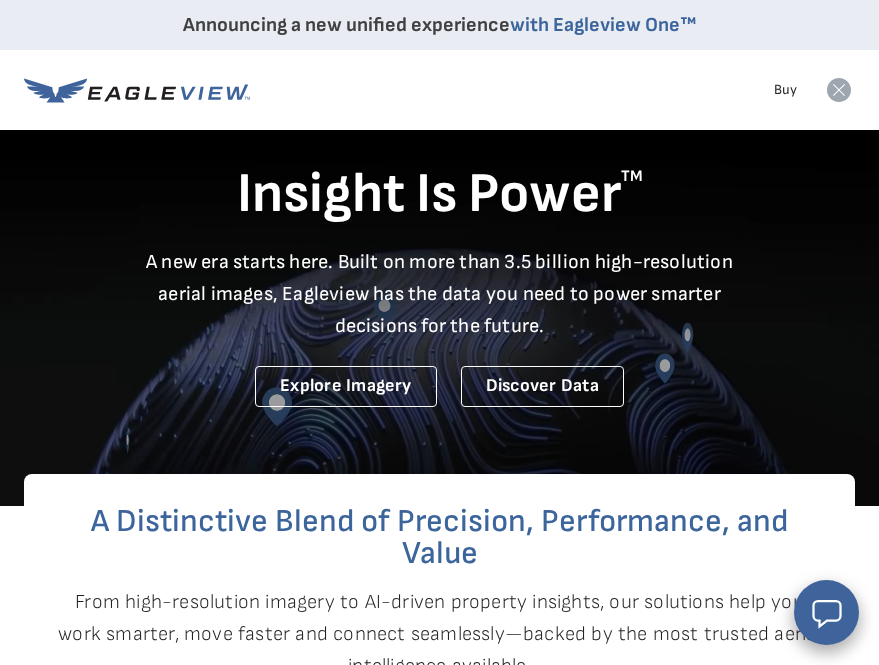 click 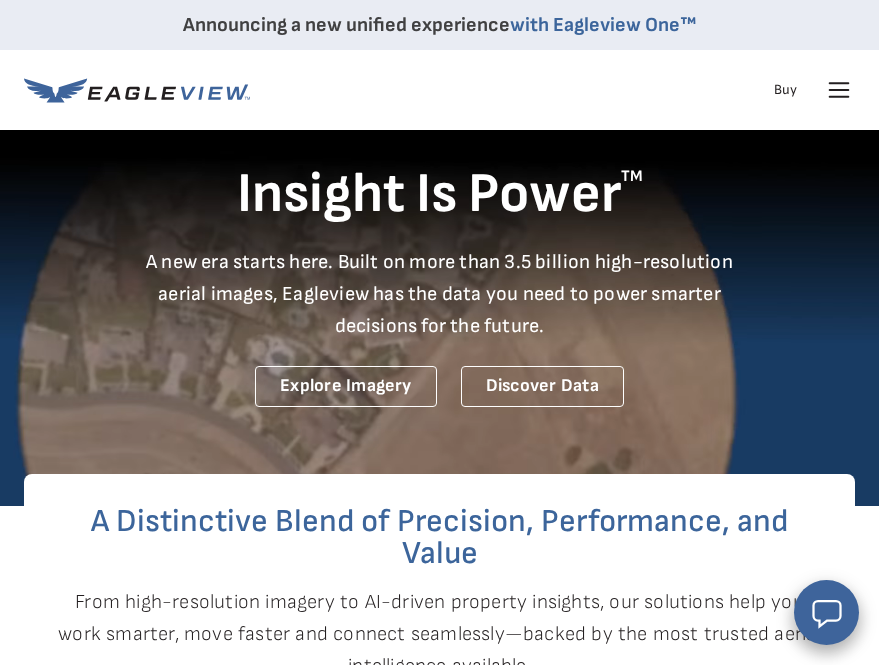 click 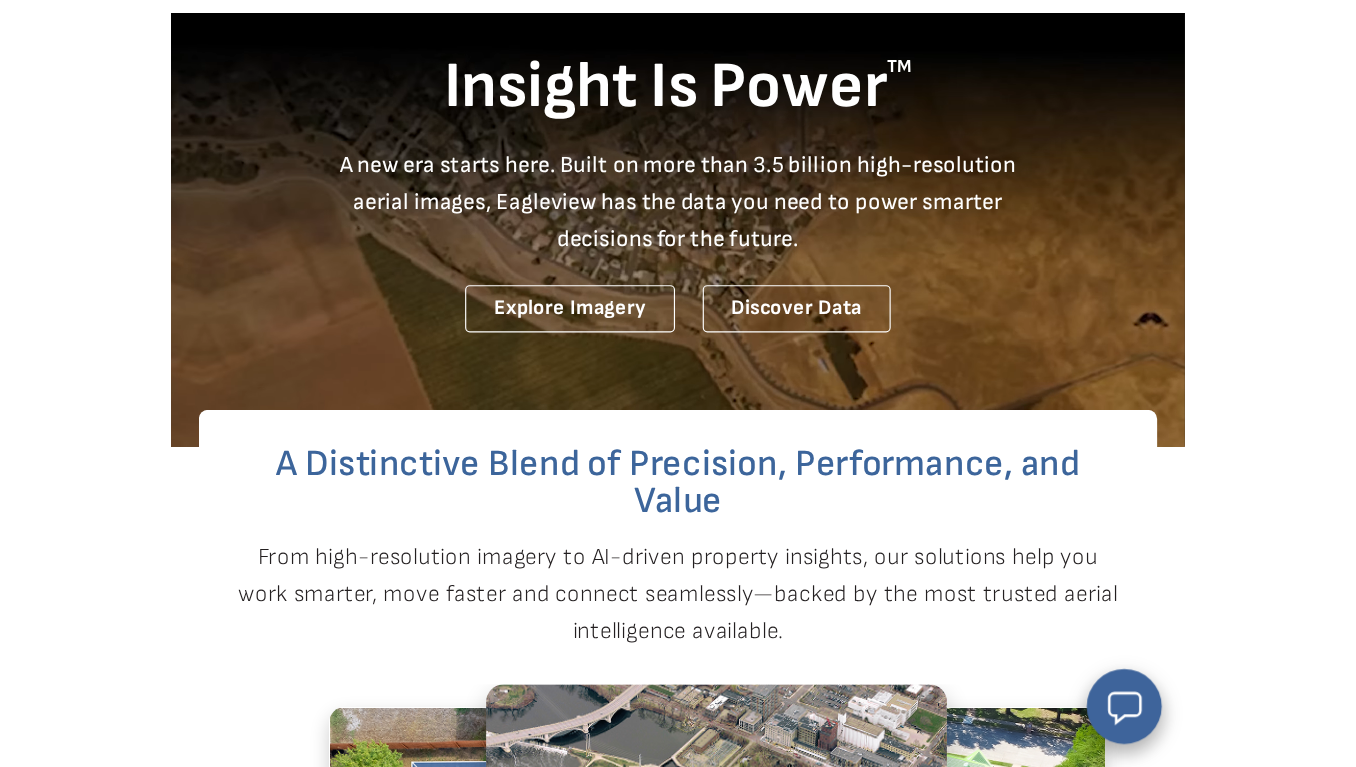 scroll, scrollTop: 0, scrollLeft: 0, axis: both 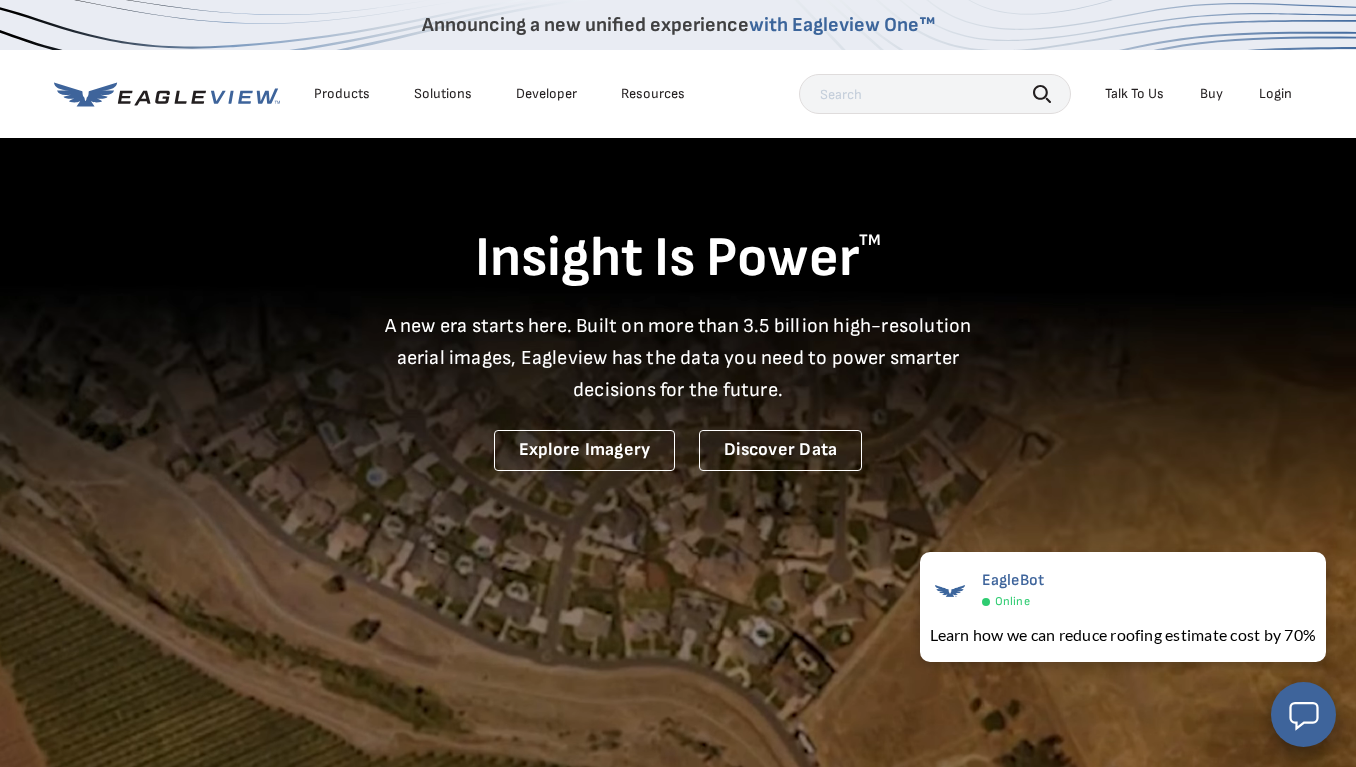 click on "Login" at bounding box center [1275, 94] 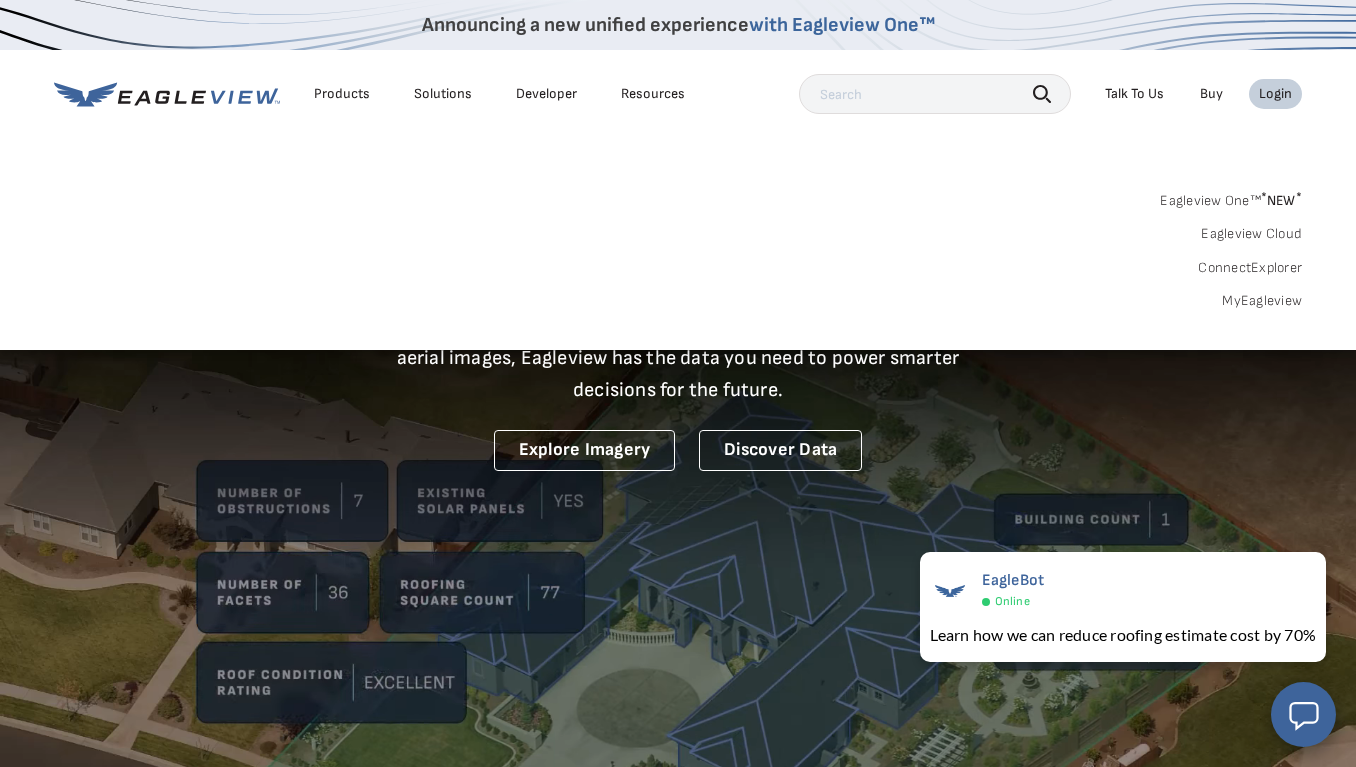 click on "MyEagleview" at bounding box center [1262, 301] 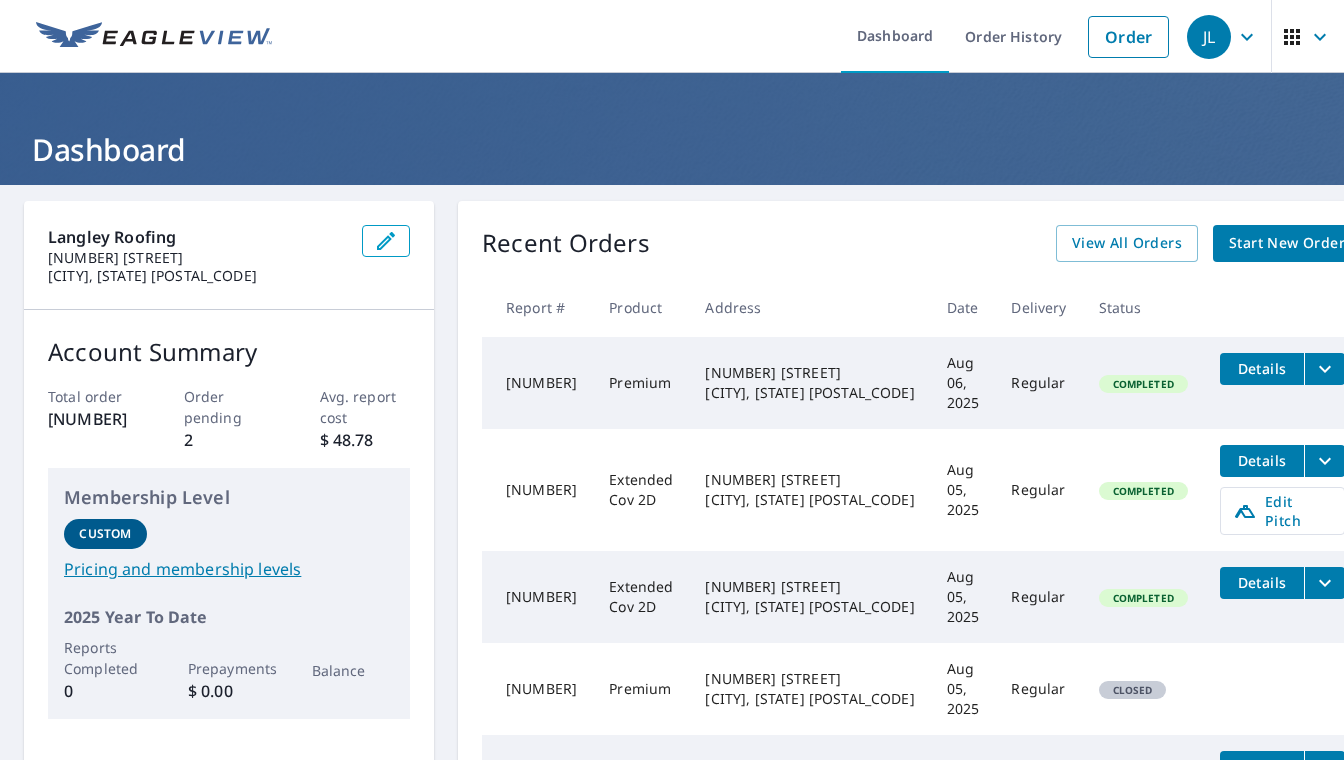 scroll, scrollTop: 0, scrollLeft: 0, axis: both 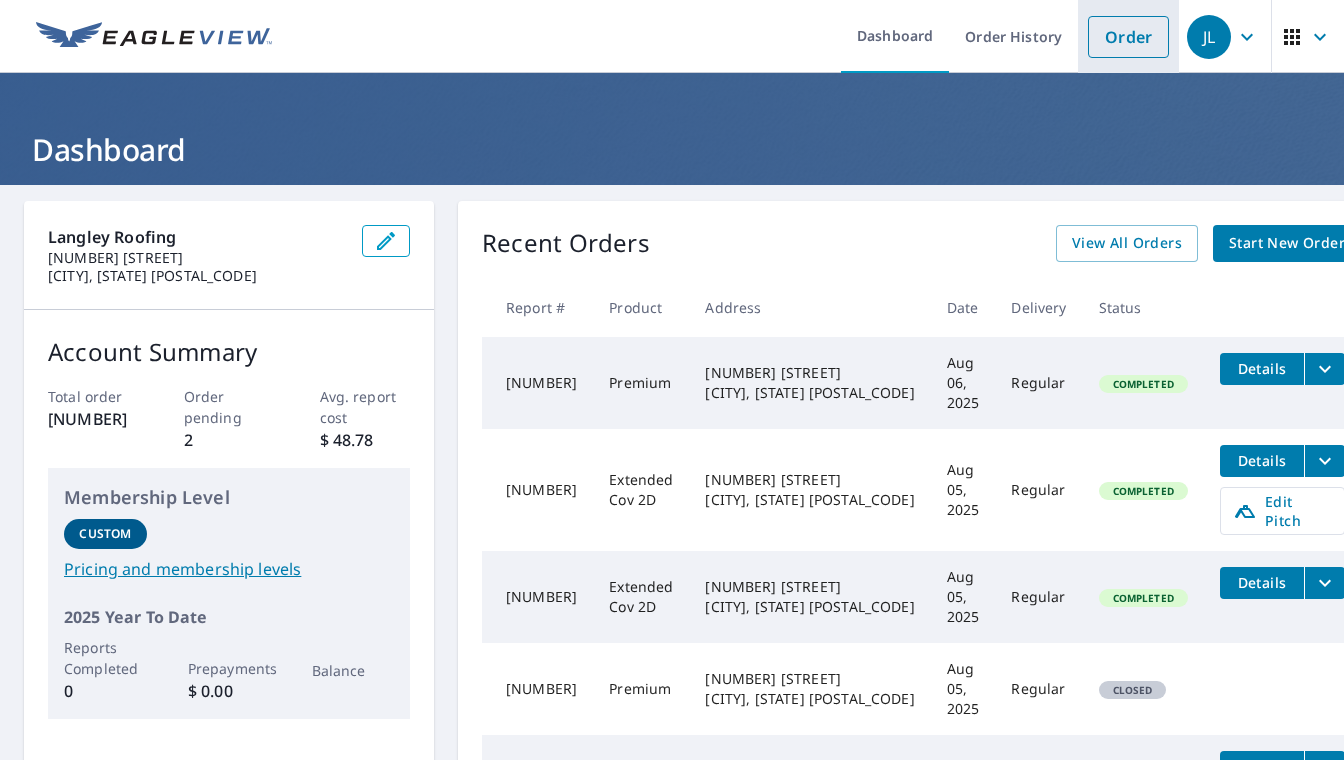 click on "Order" at bounding box center (1128, 37) 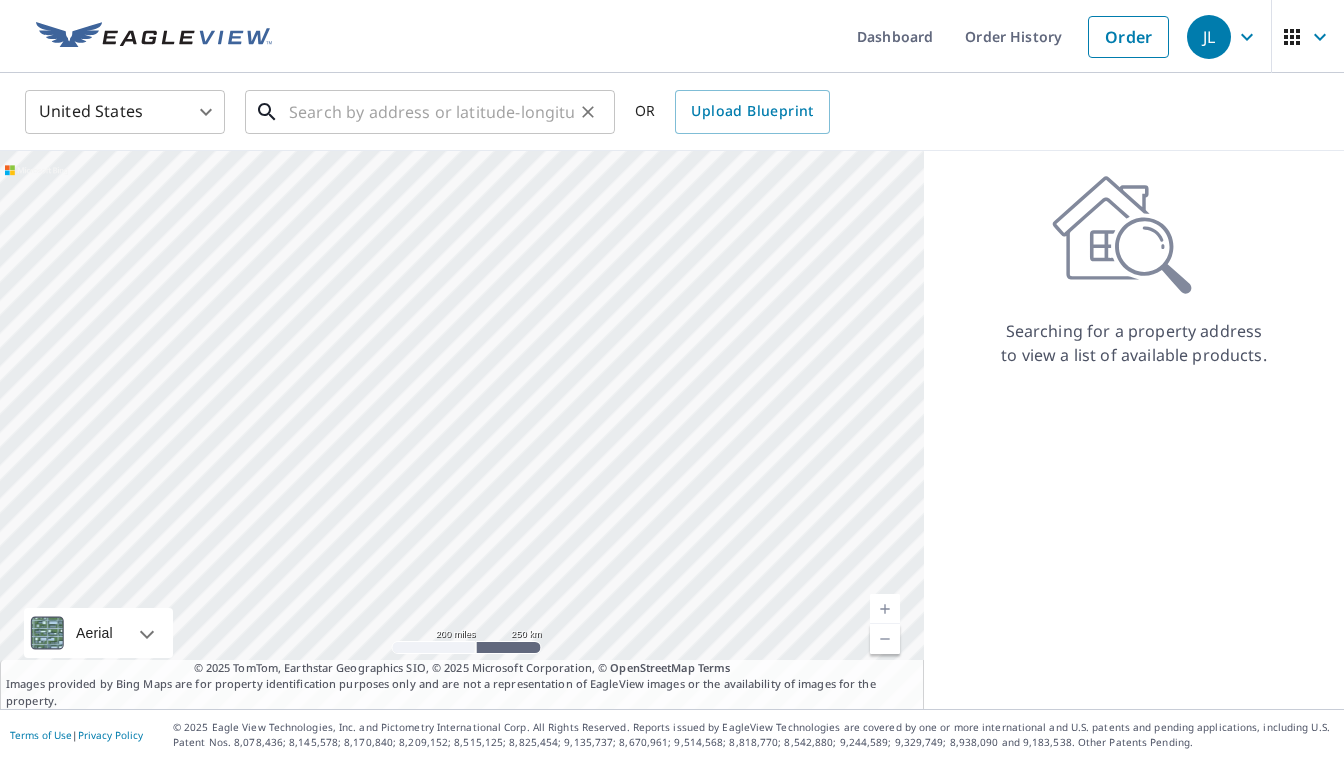 click at bounding box center (431, 112) 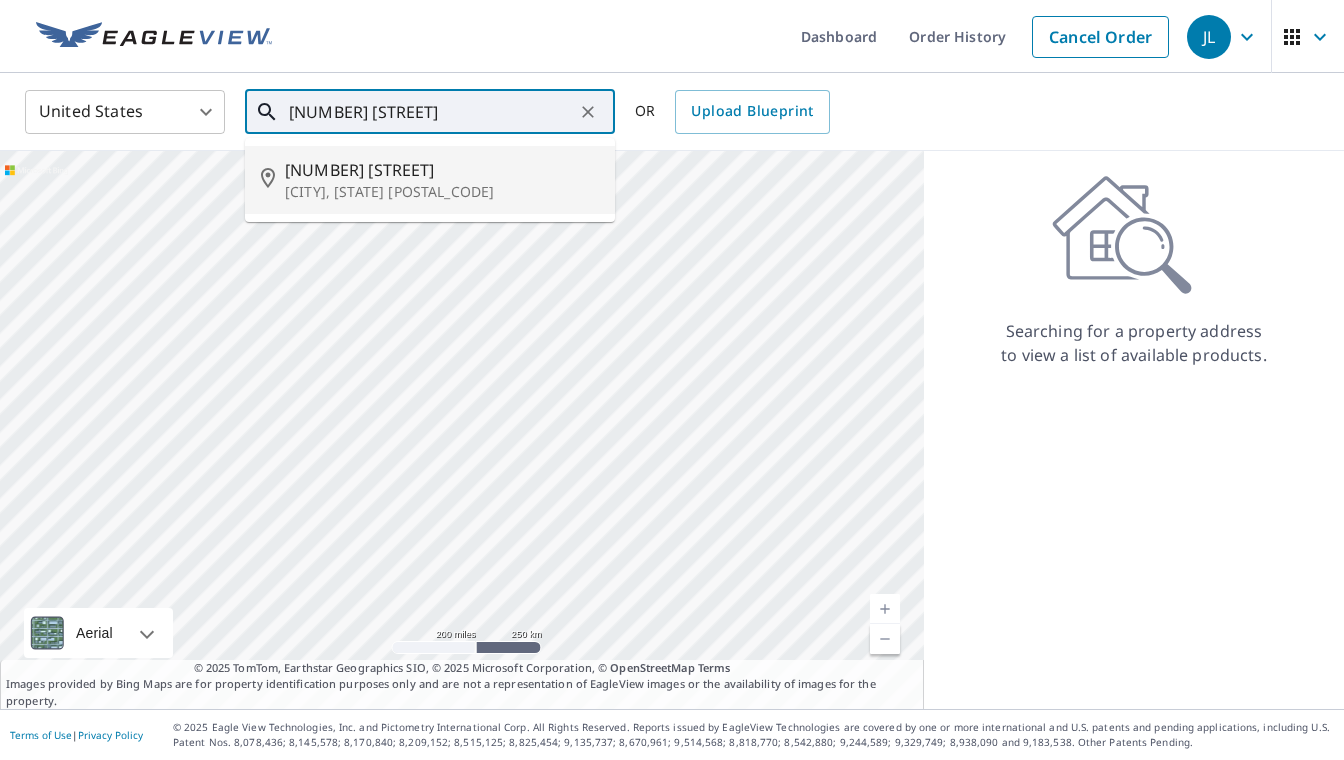 click on "[CITY], [STATE] [POSTAL_CODE]" at bounding box center (442, 192) 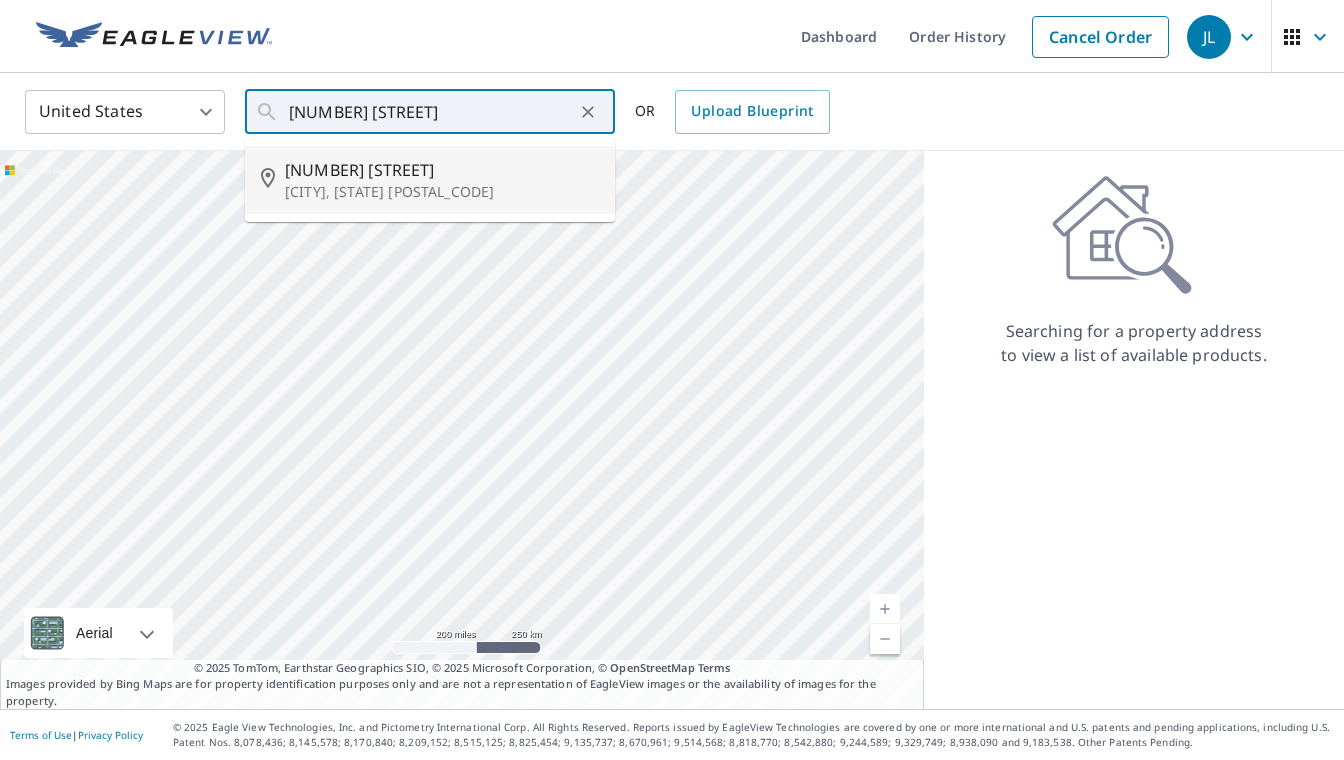 type on "[NUMBER] [STREET], [CITY], [STATE] [POSTAL_CODE]" 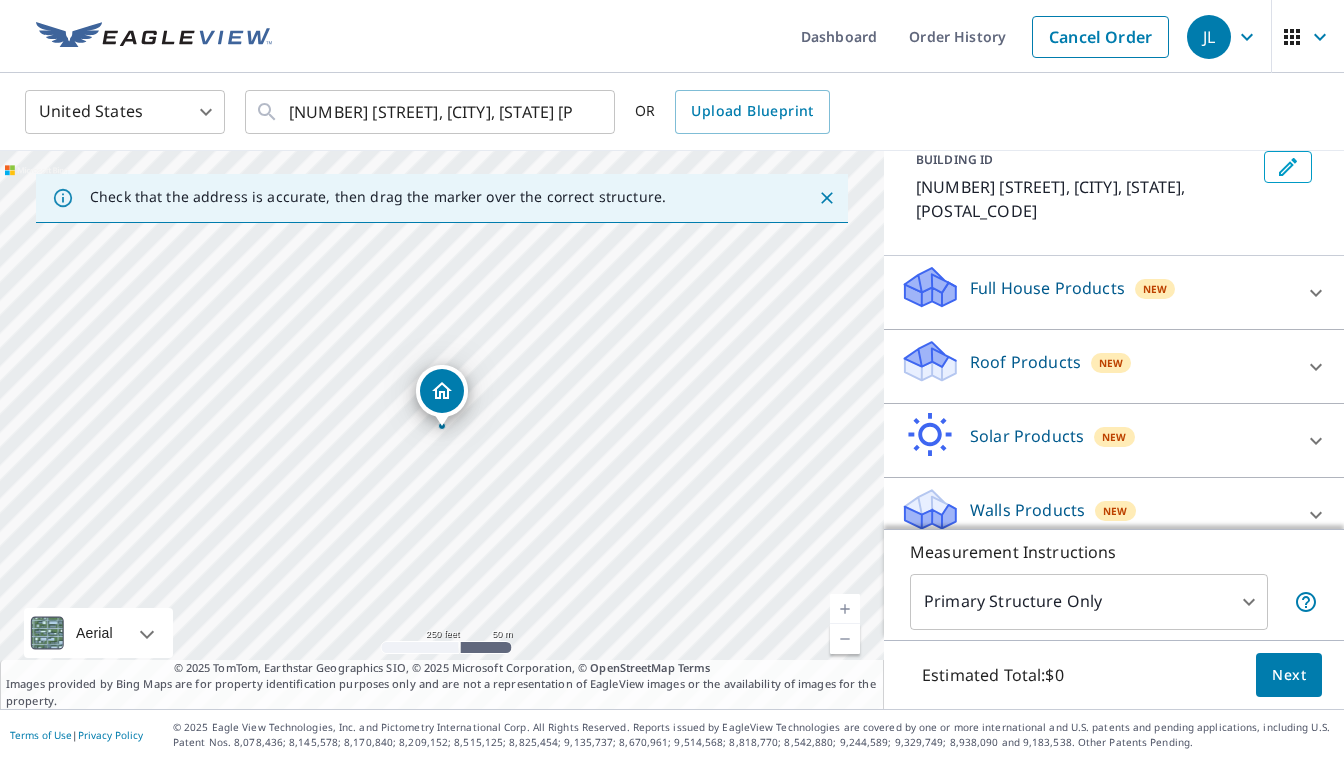 scroll, scrollTop: 125, scrollLeft: 0, axis: vertical 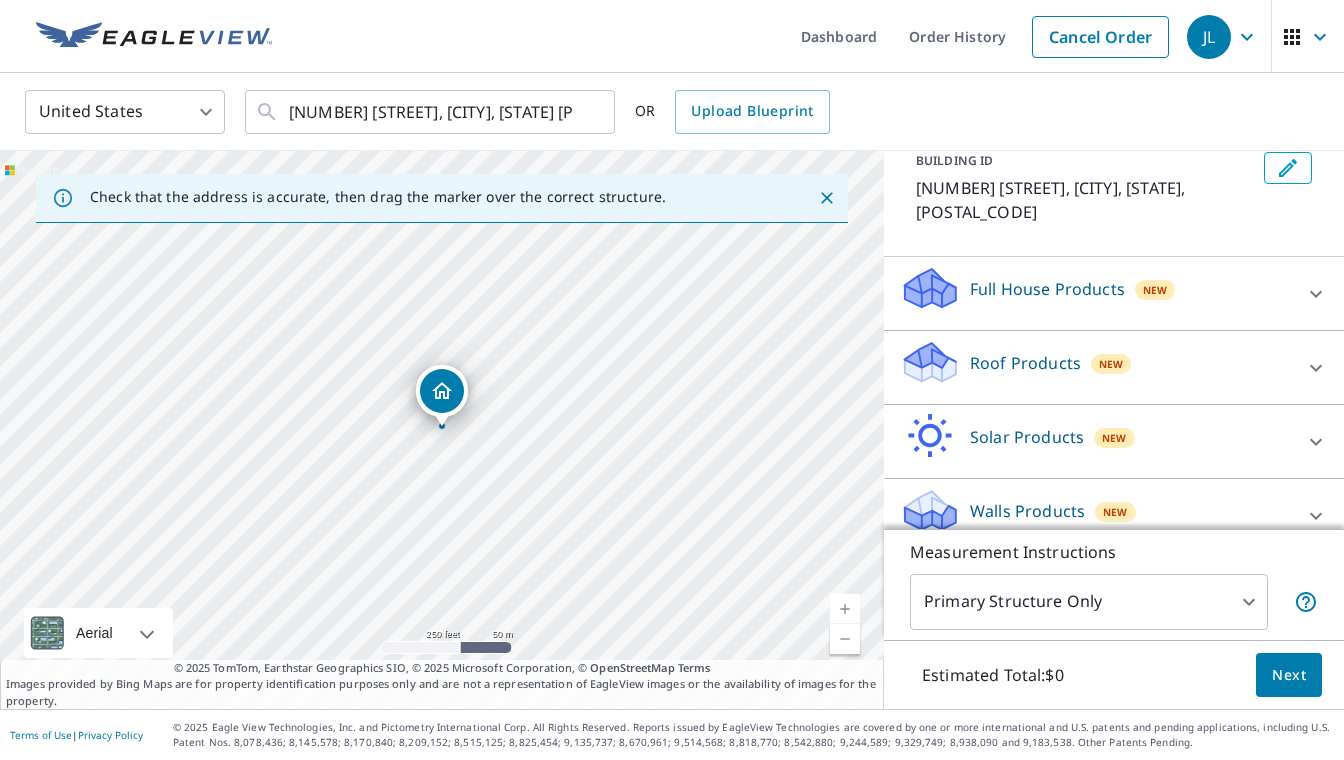 click on "Roof Products" at bounding box center [1025, 363] 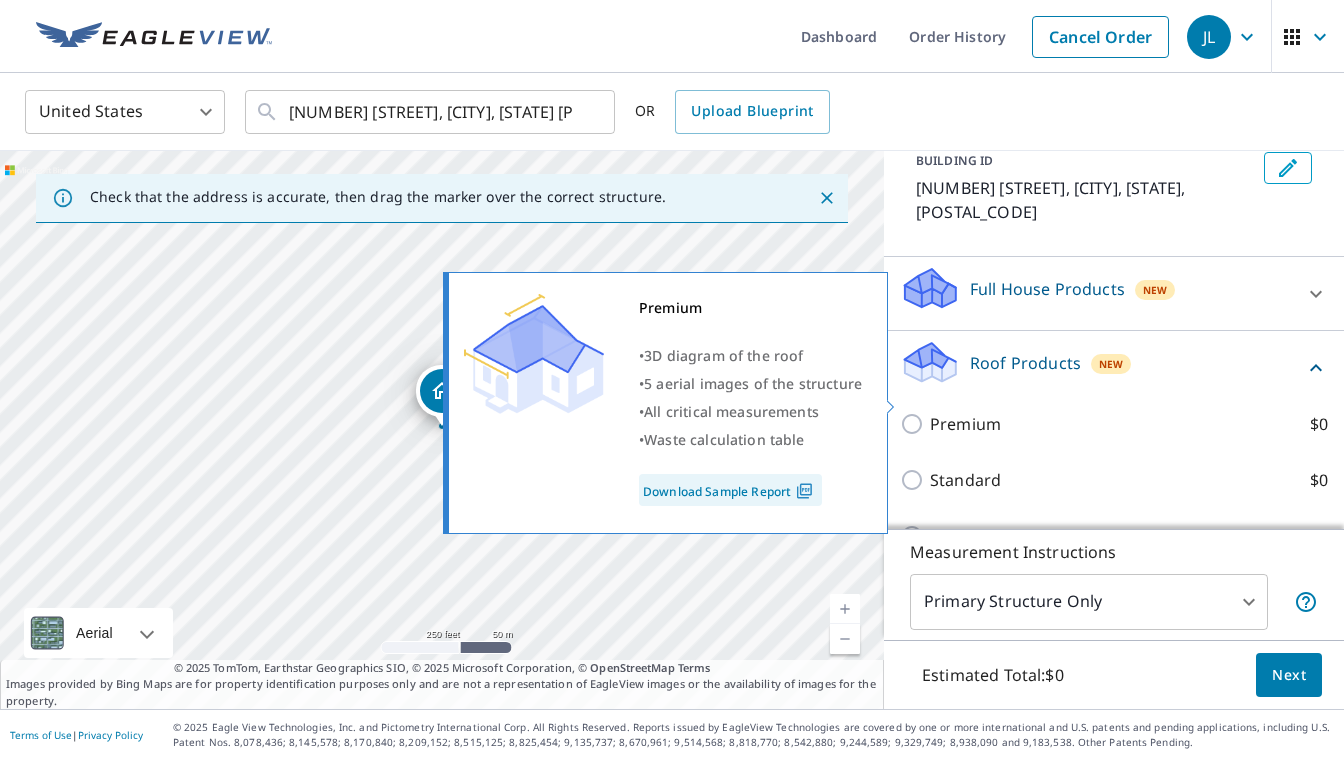 click on "Premium $0" at bounding box center (915, 424) 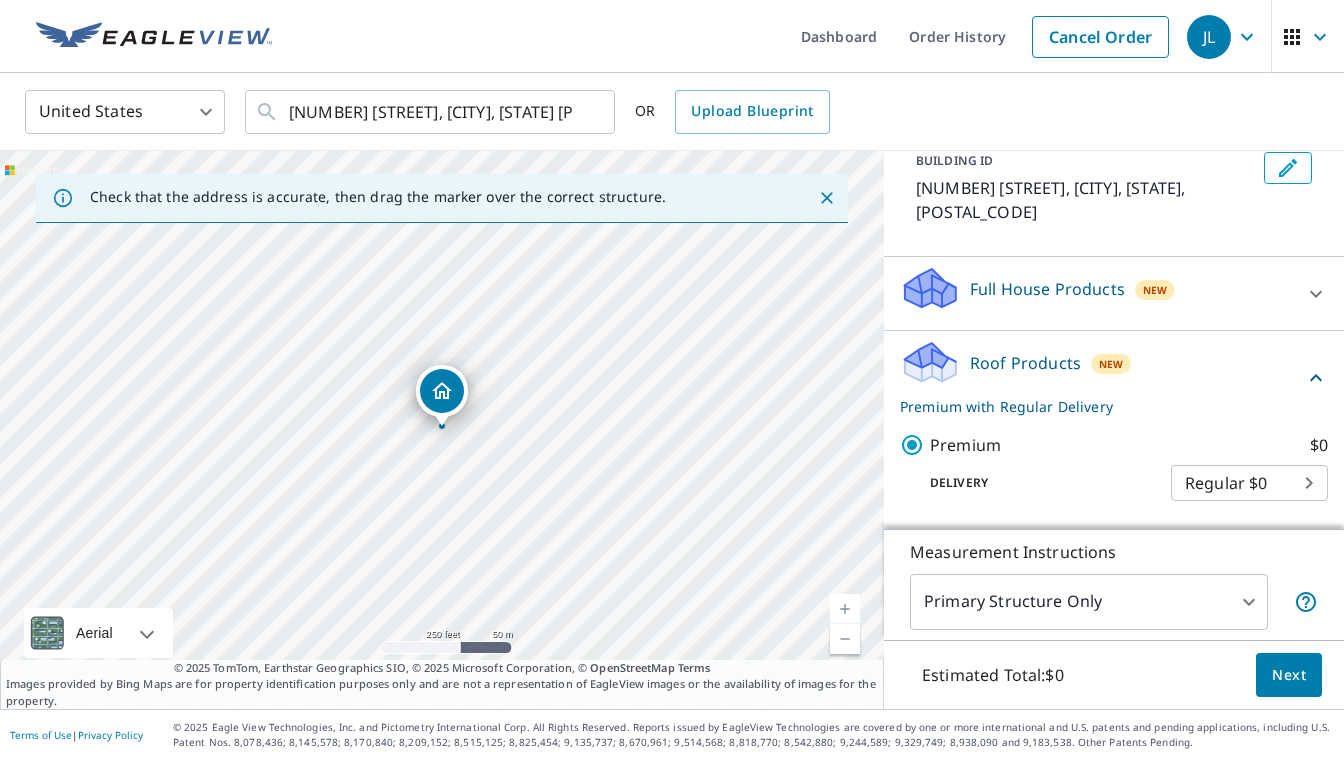 click on "Next" at bounding box center [1289, 675] 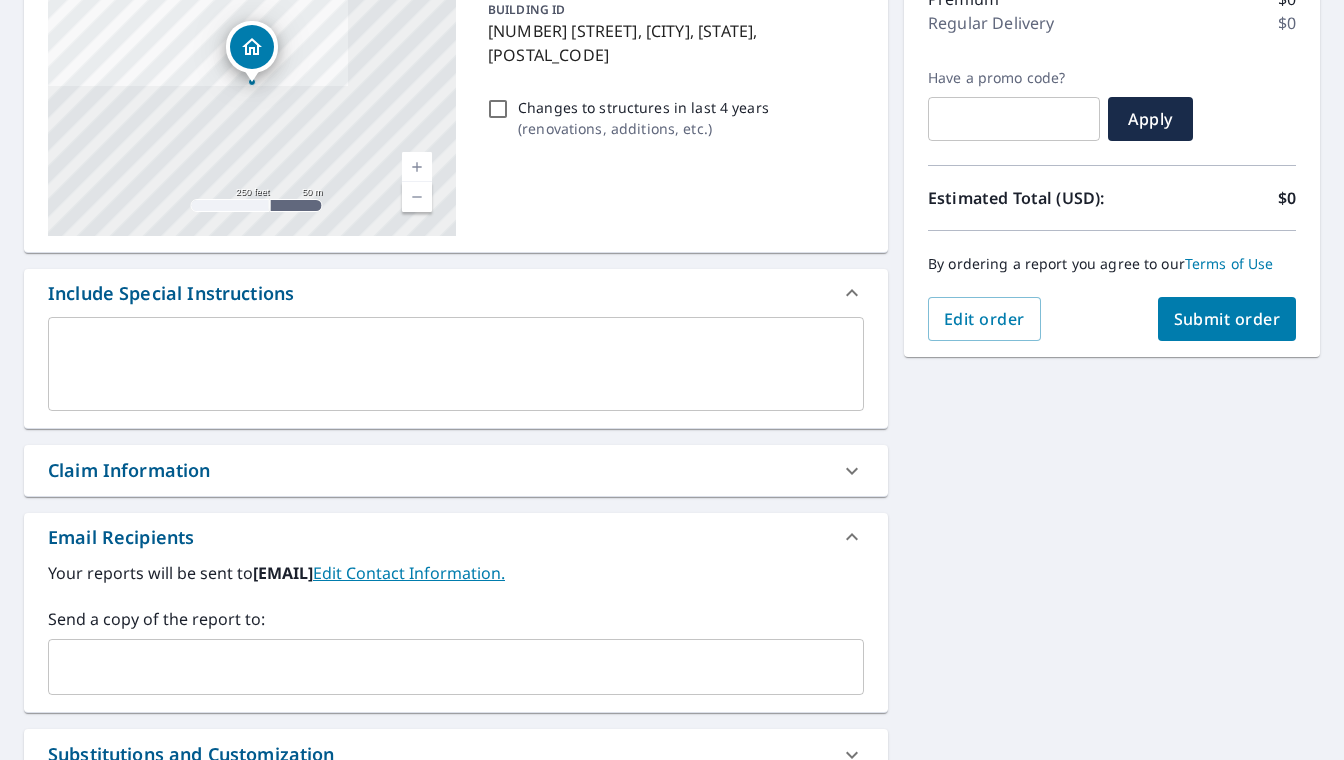 scroll, scrollTop: 282, scrollLeft: 0, axis: vertical 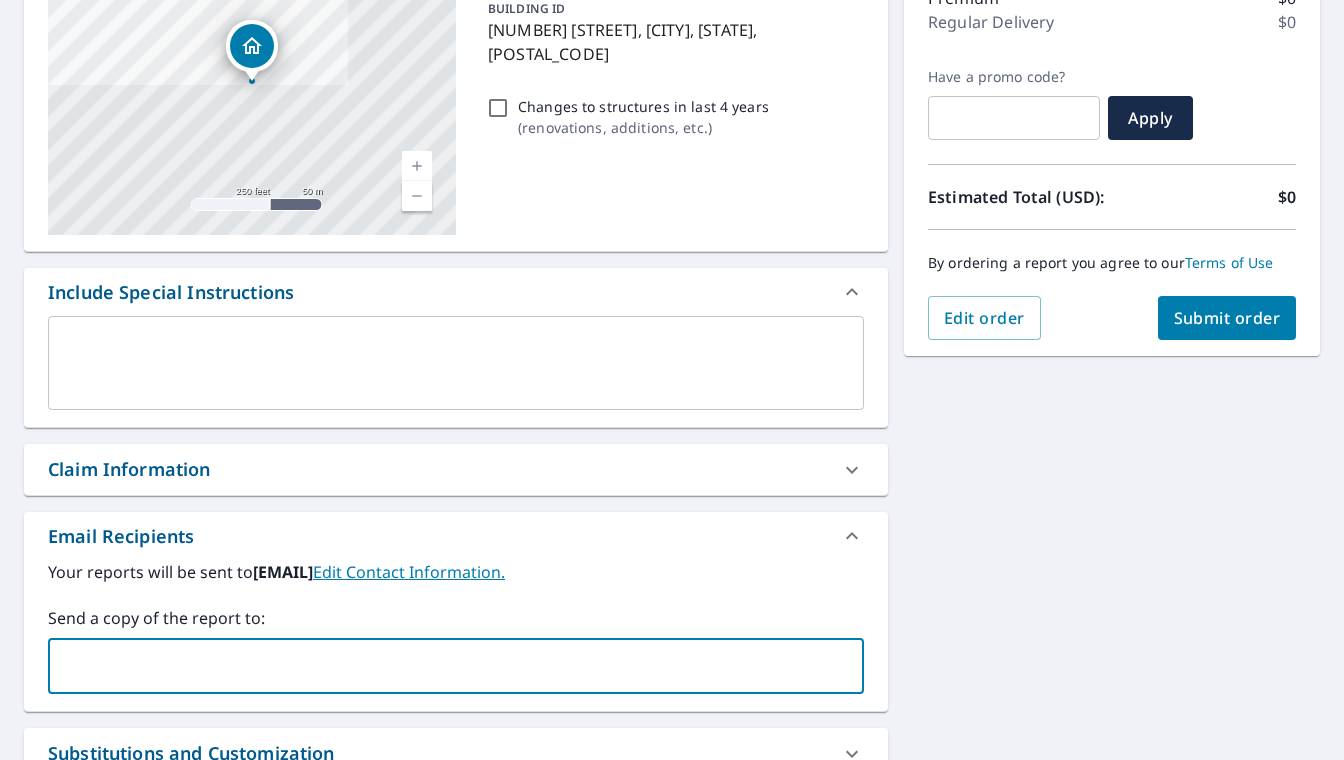 click at bounding box center [441, 666] 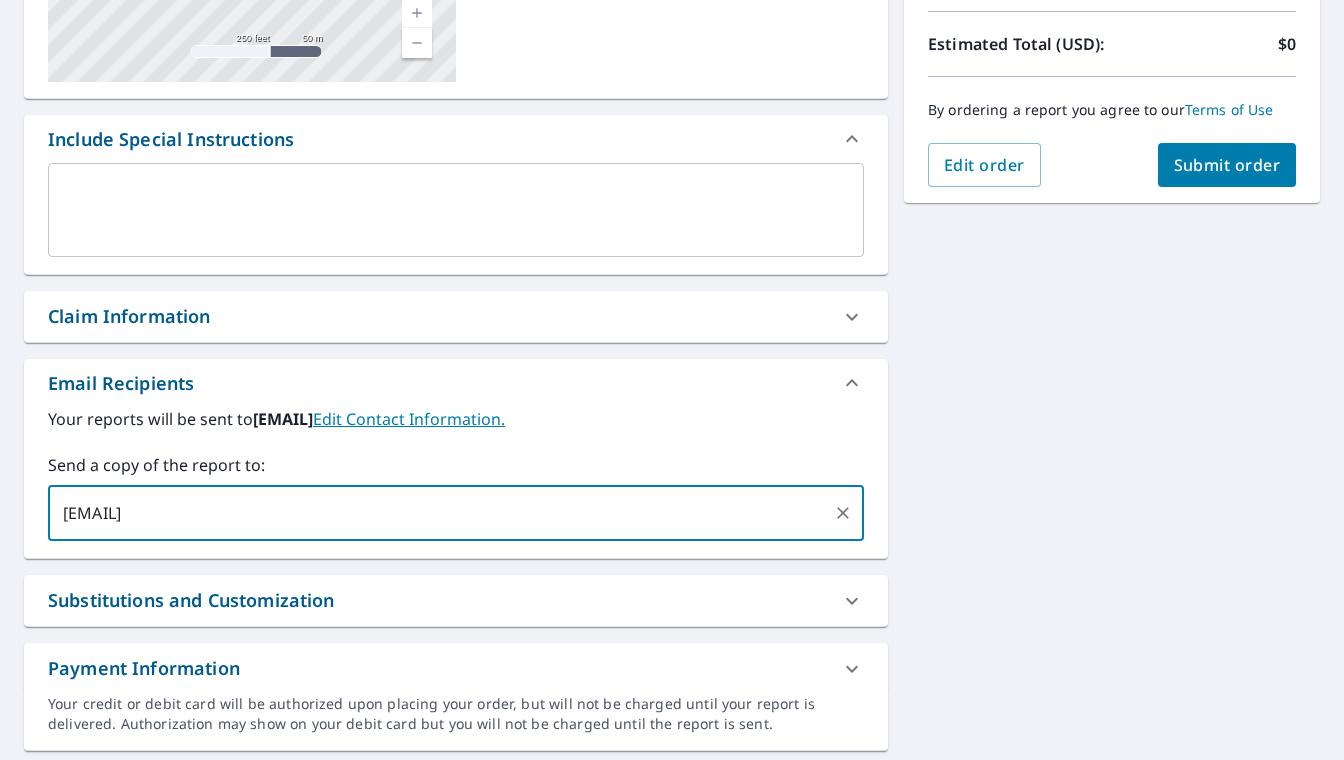 scroll, scrollTop: 445, scrollLeft: 0, axis: vertical 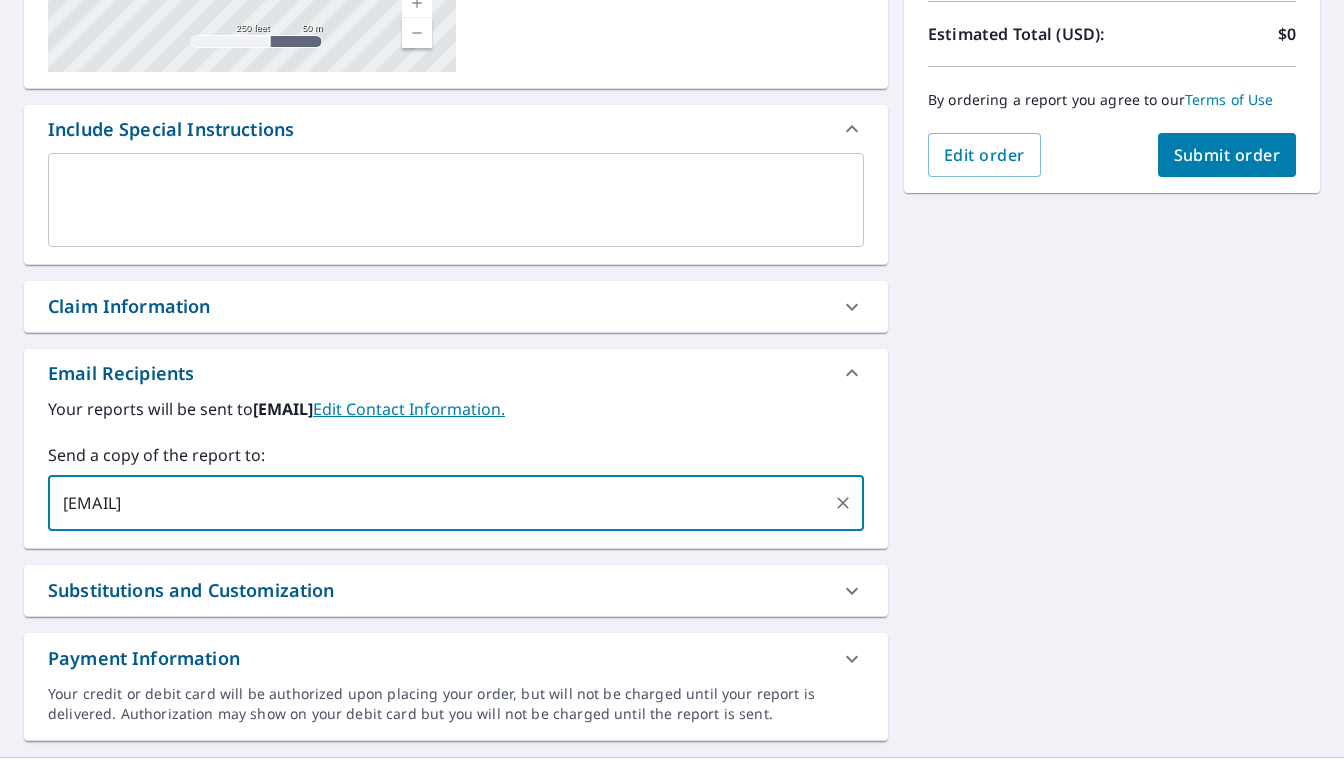 type on "[EMAIL]" 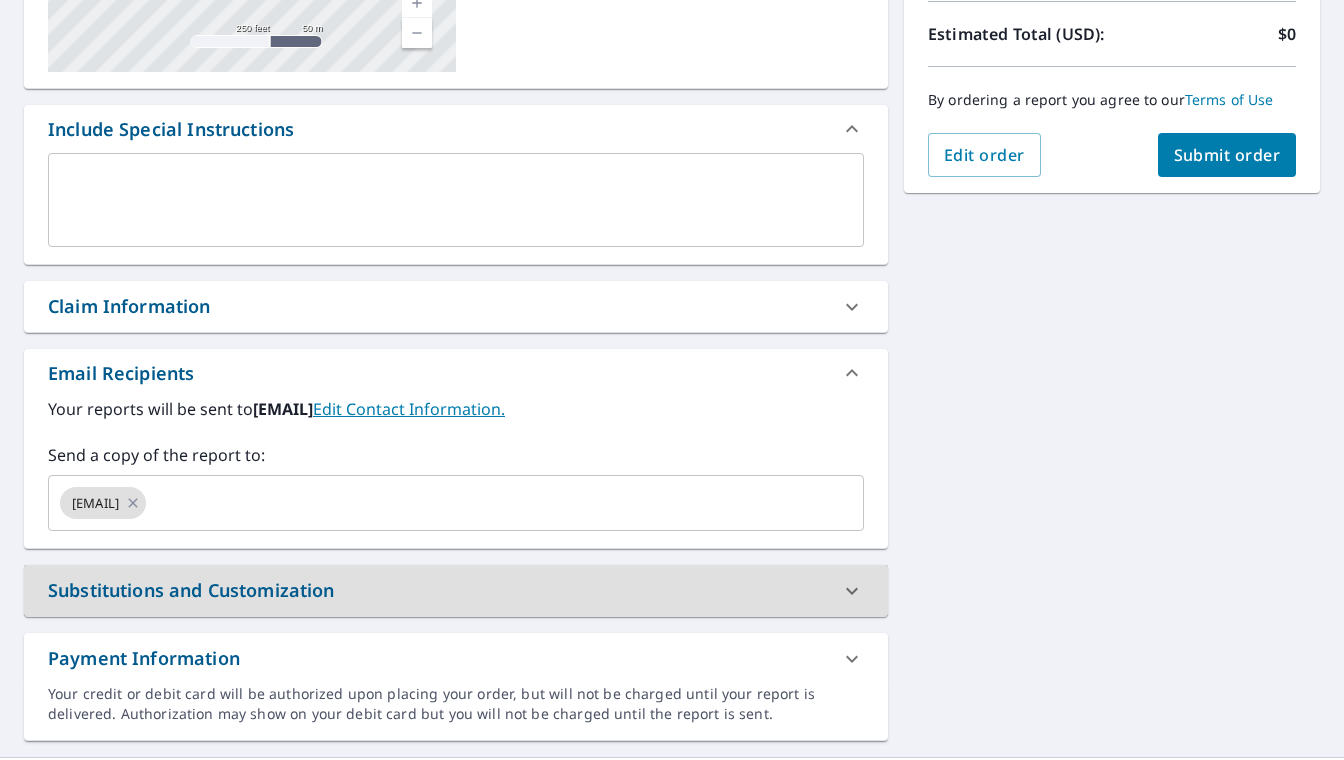 click on "Submit order" at bounding box center (1227, 155) 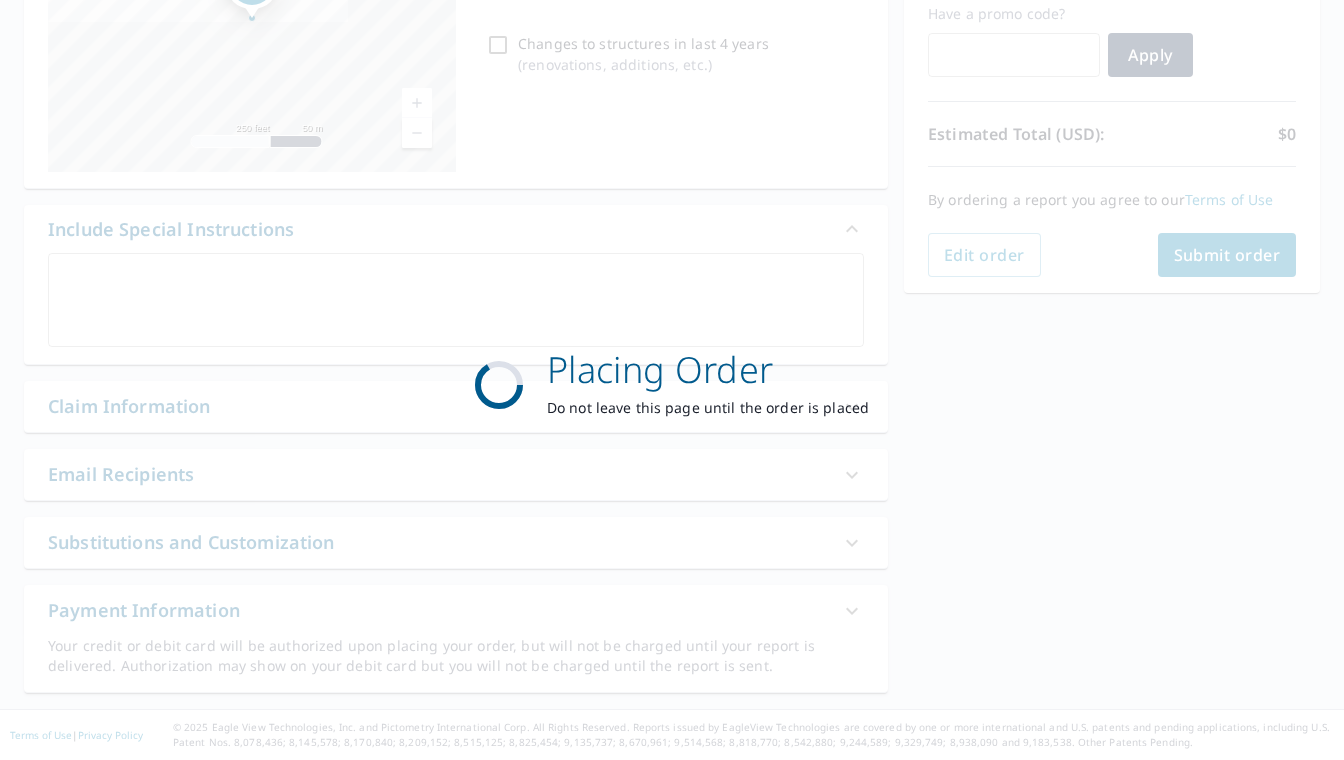 checkbox on "true" 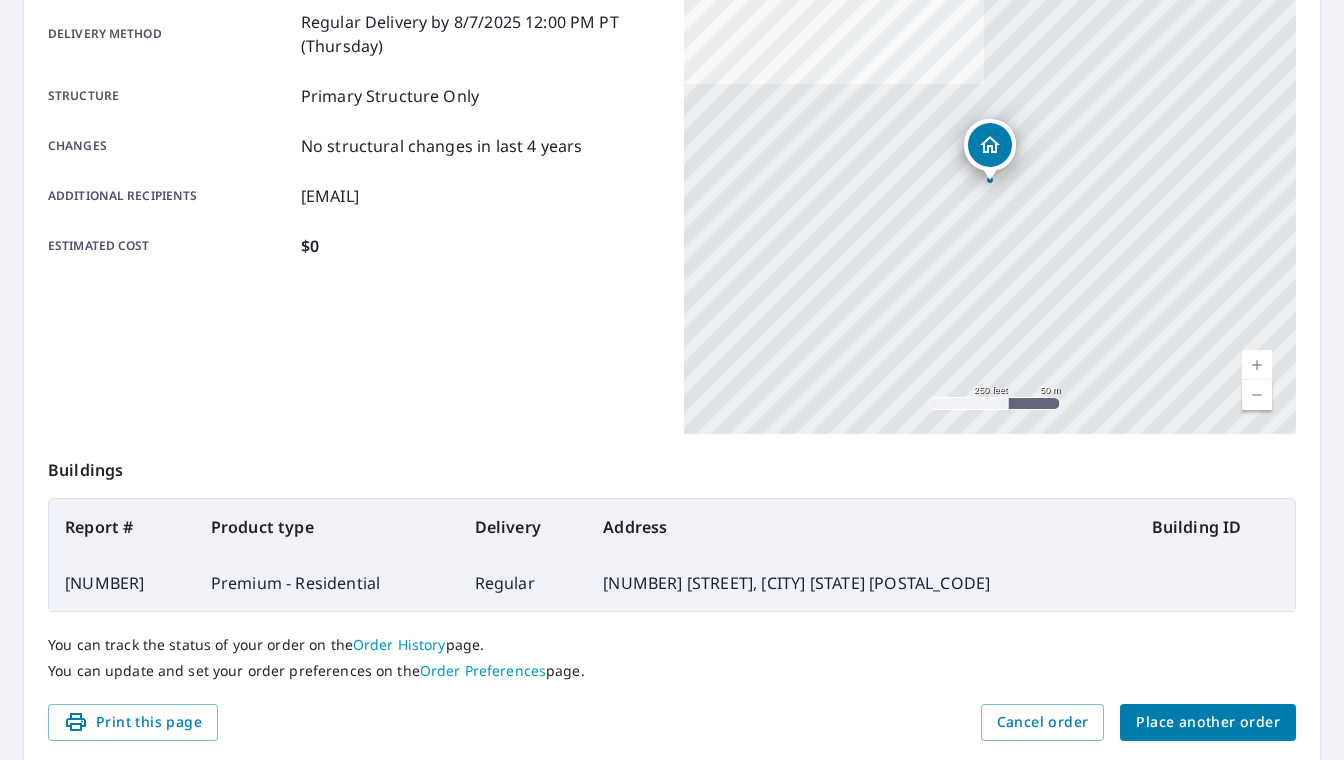 click on "Place another order" at bounding box center (1208, 722) 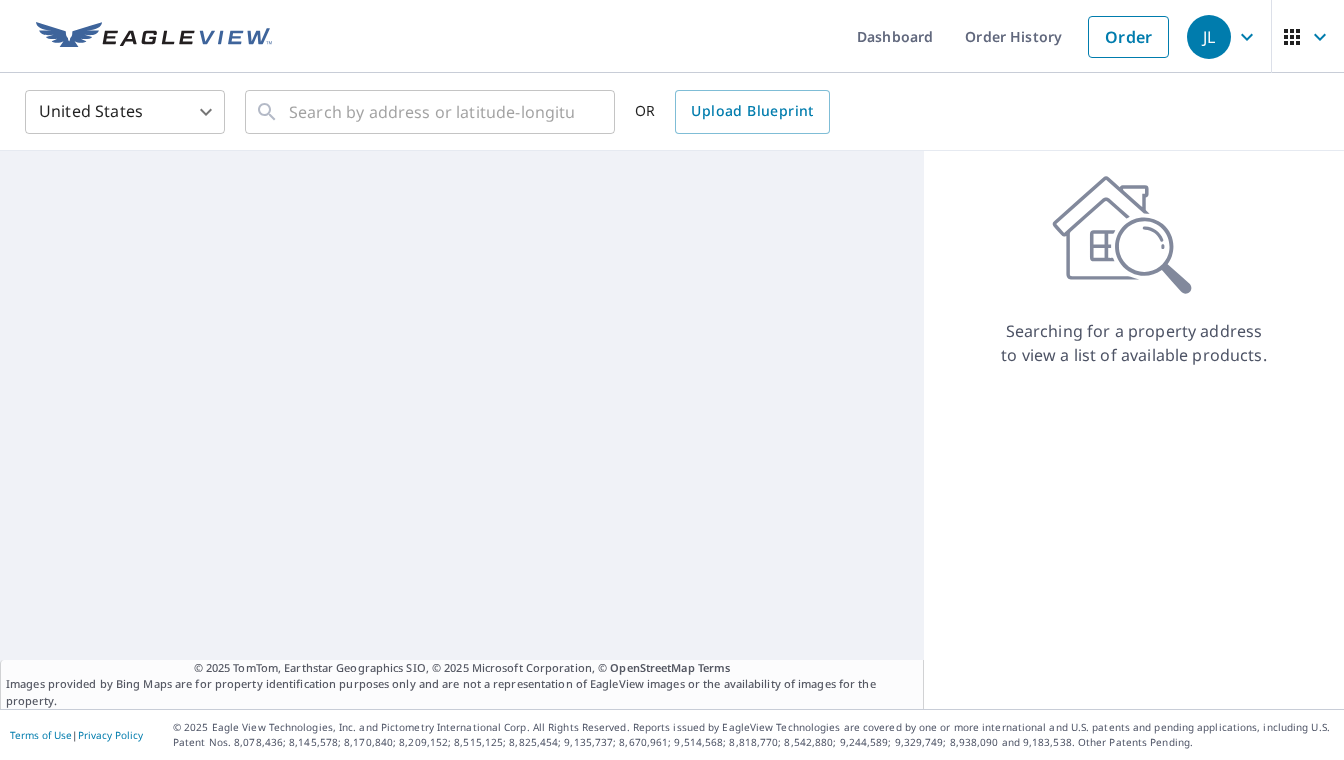 scroll, scrollTop: 0, scrollLeft: 0, axis: both 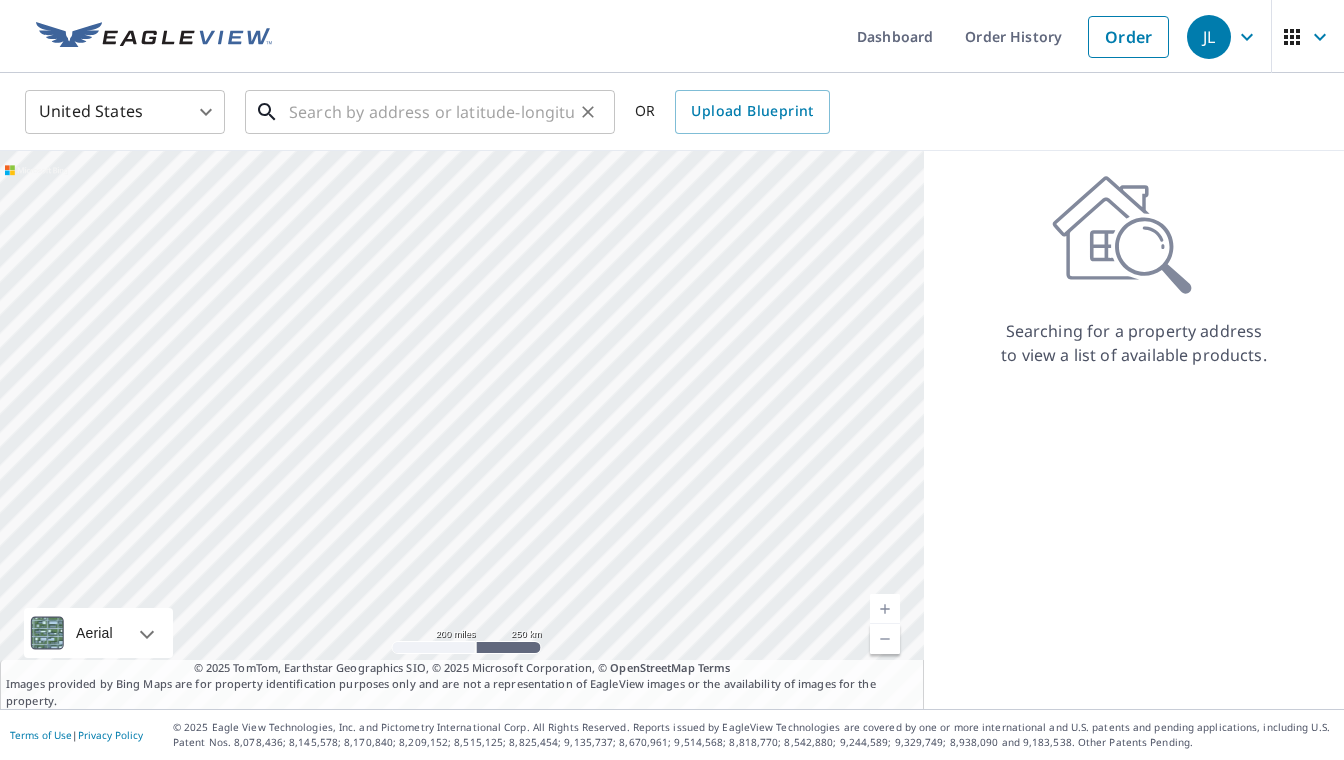 click at bounding box center (431, 112) 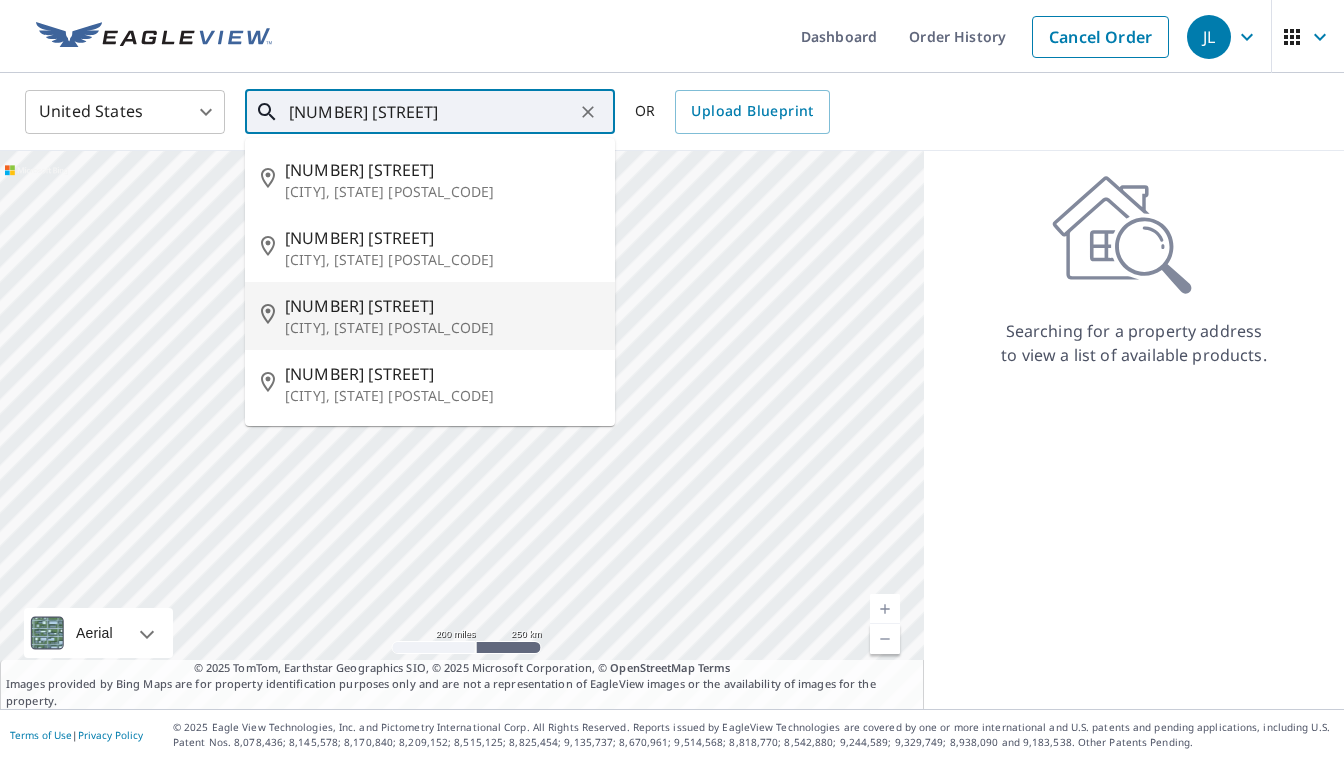 click on "[NUMBER] [STREET]" at bounding box center [442, 306] 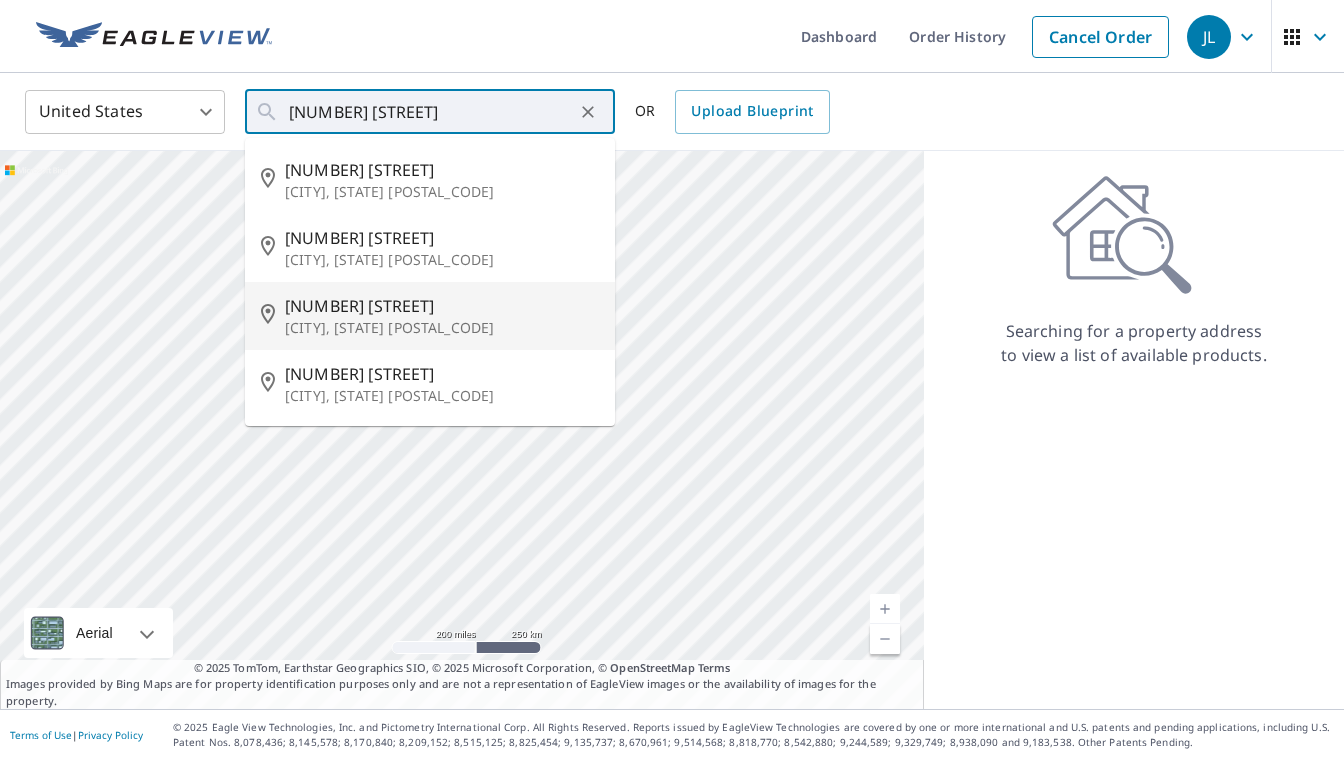 type on "[NUMBER] [STREET] [CITY] [STATE] [POSTAL_CODE]" 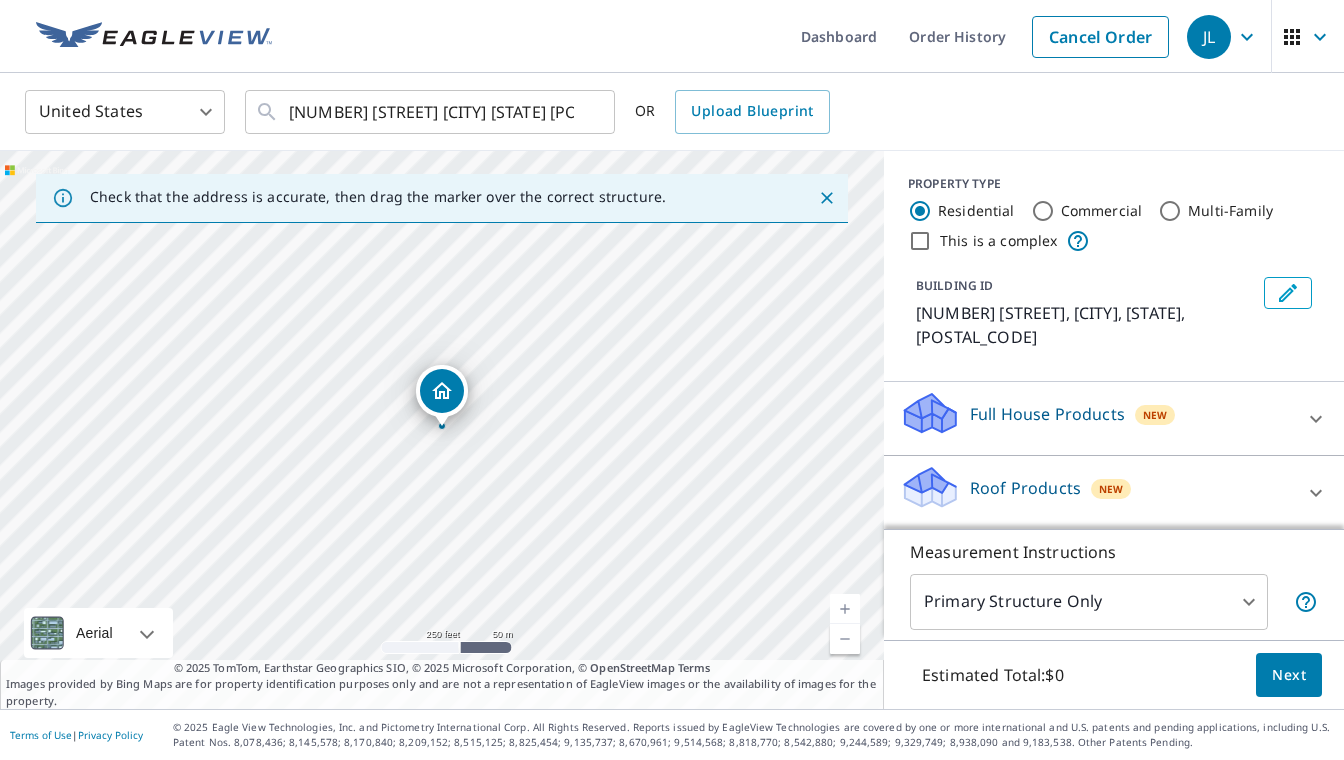 click on "Roof Products New" at bounding box center (1096, 492) 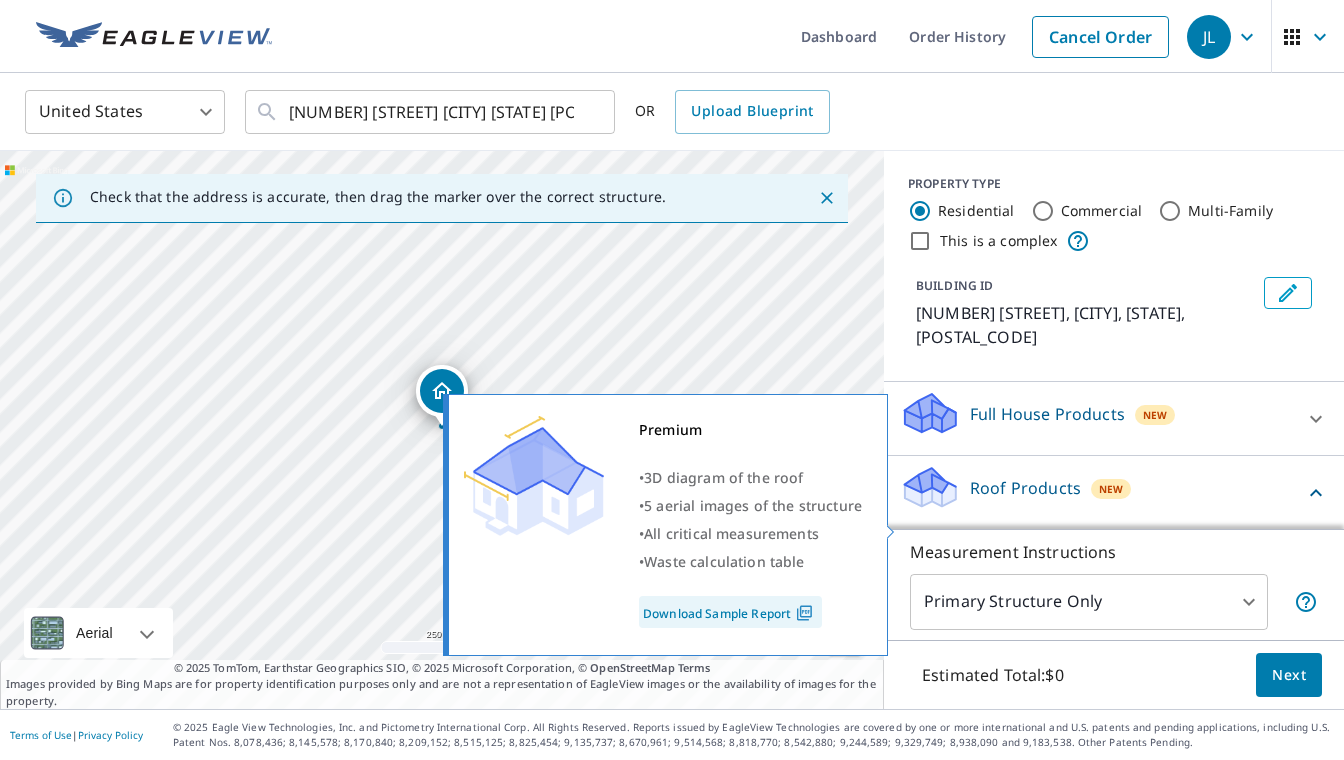 click on "Premium $0" at bounding box center [915, 549] 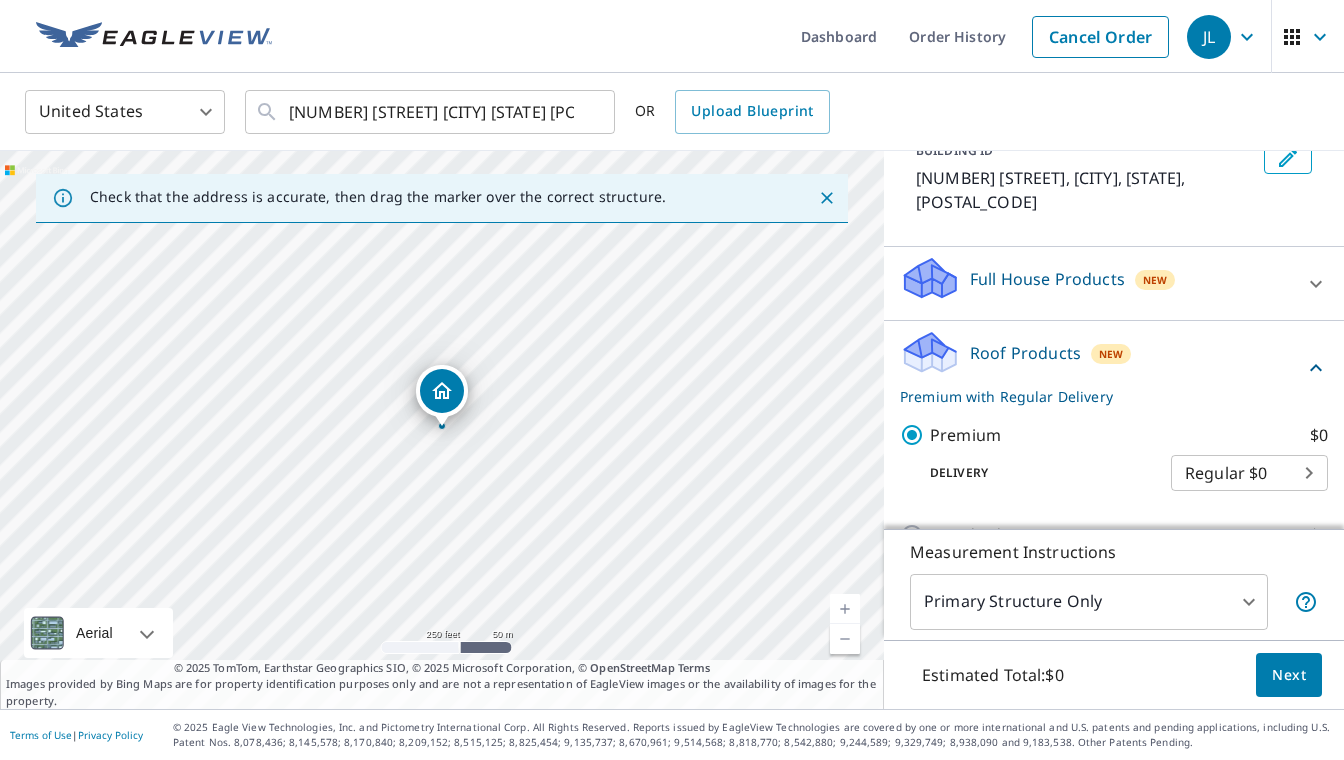scroll, scrollTop: 137, scrollLeft: 0, axis: vertical 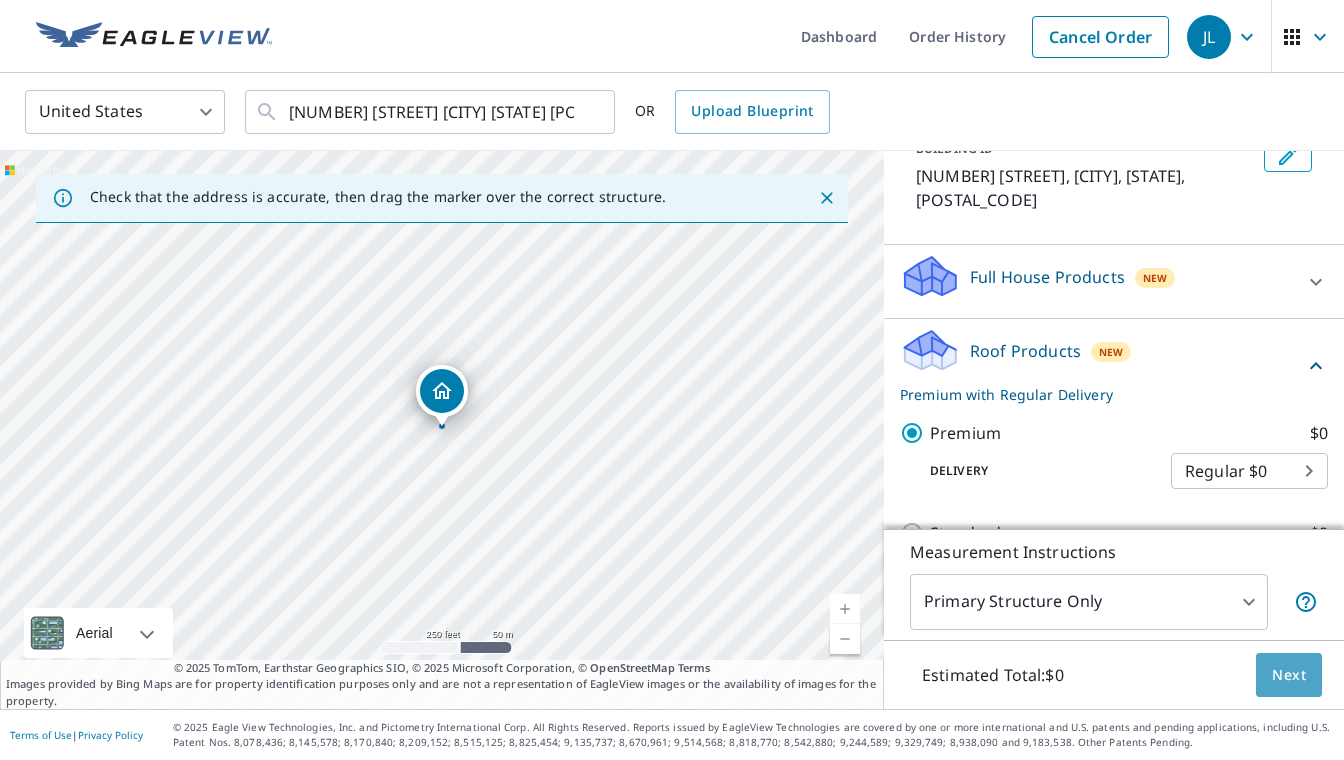 click on "Next" at bounding box center [1289, 675] 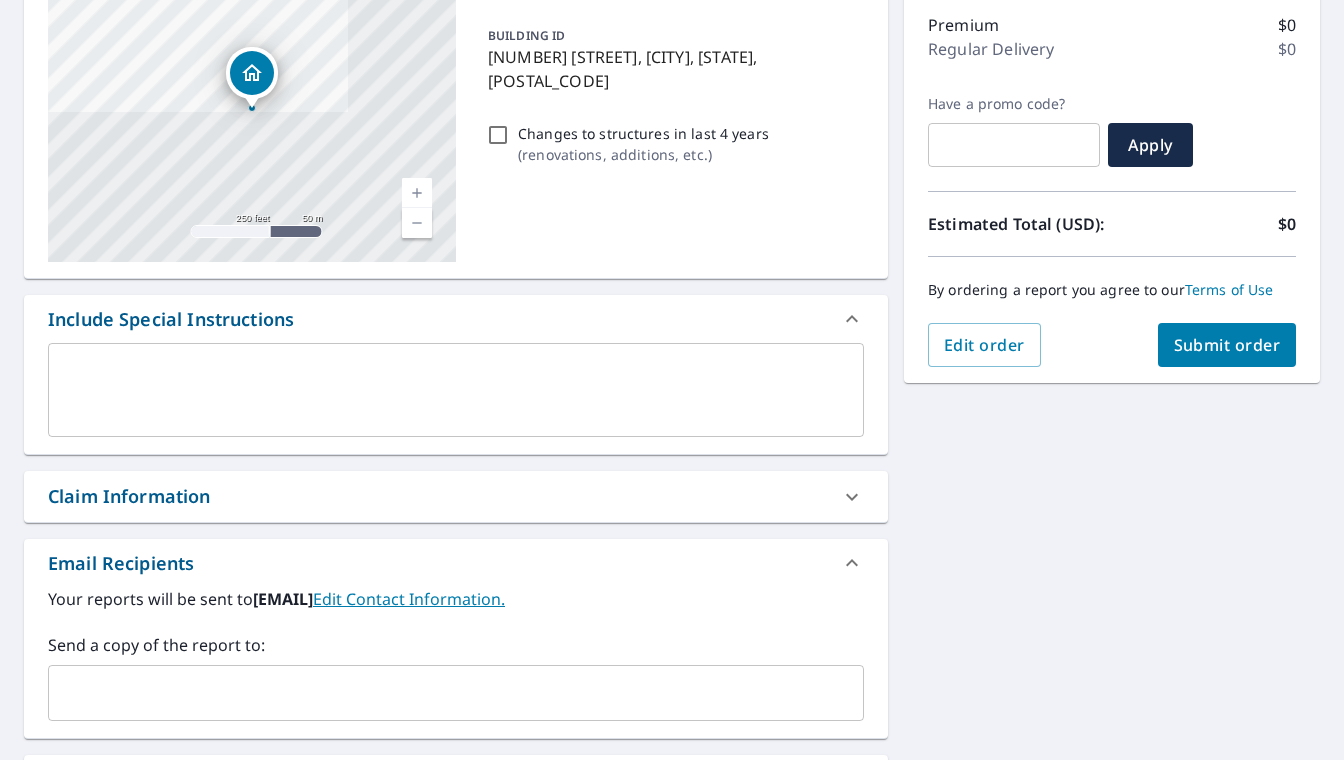 scroll, scrollTop: 257, scrollLeft: 0, axis: vertical 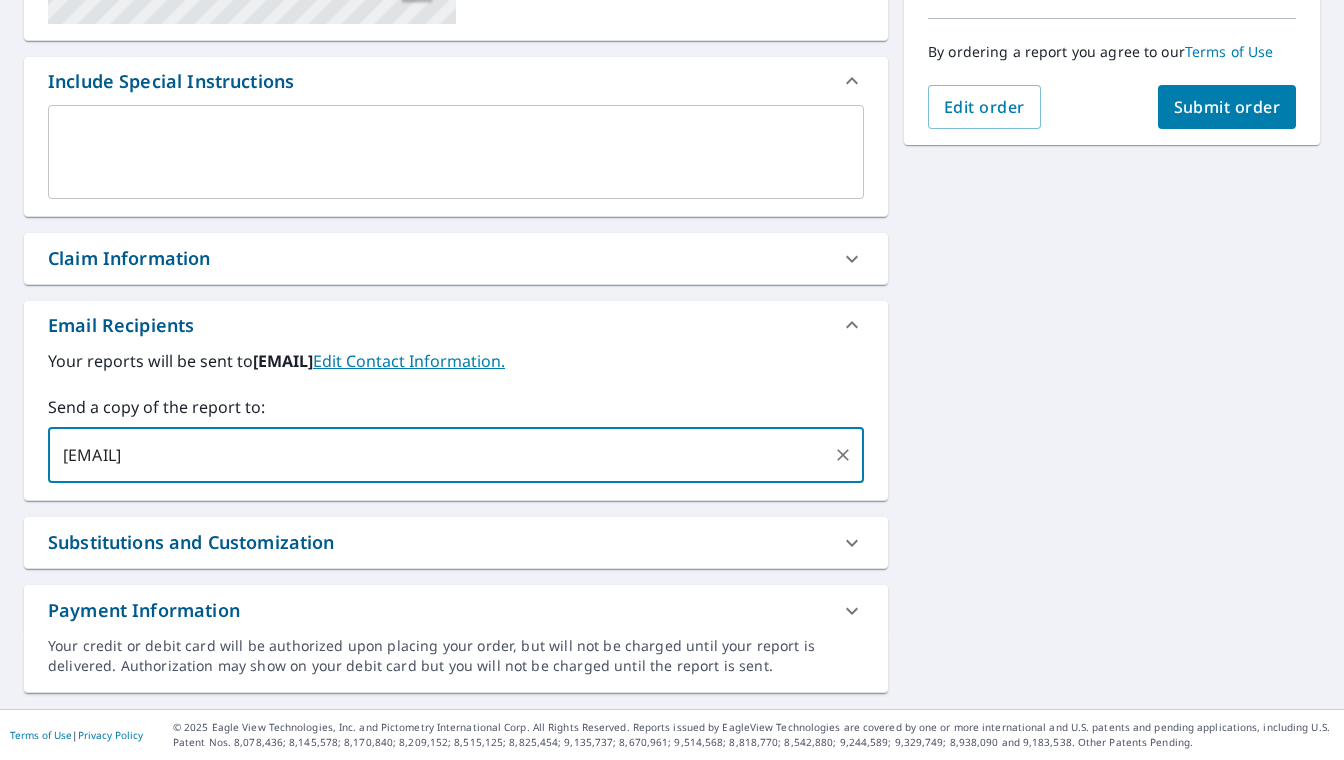 type on "[EMAIL]" 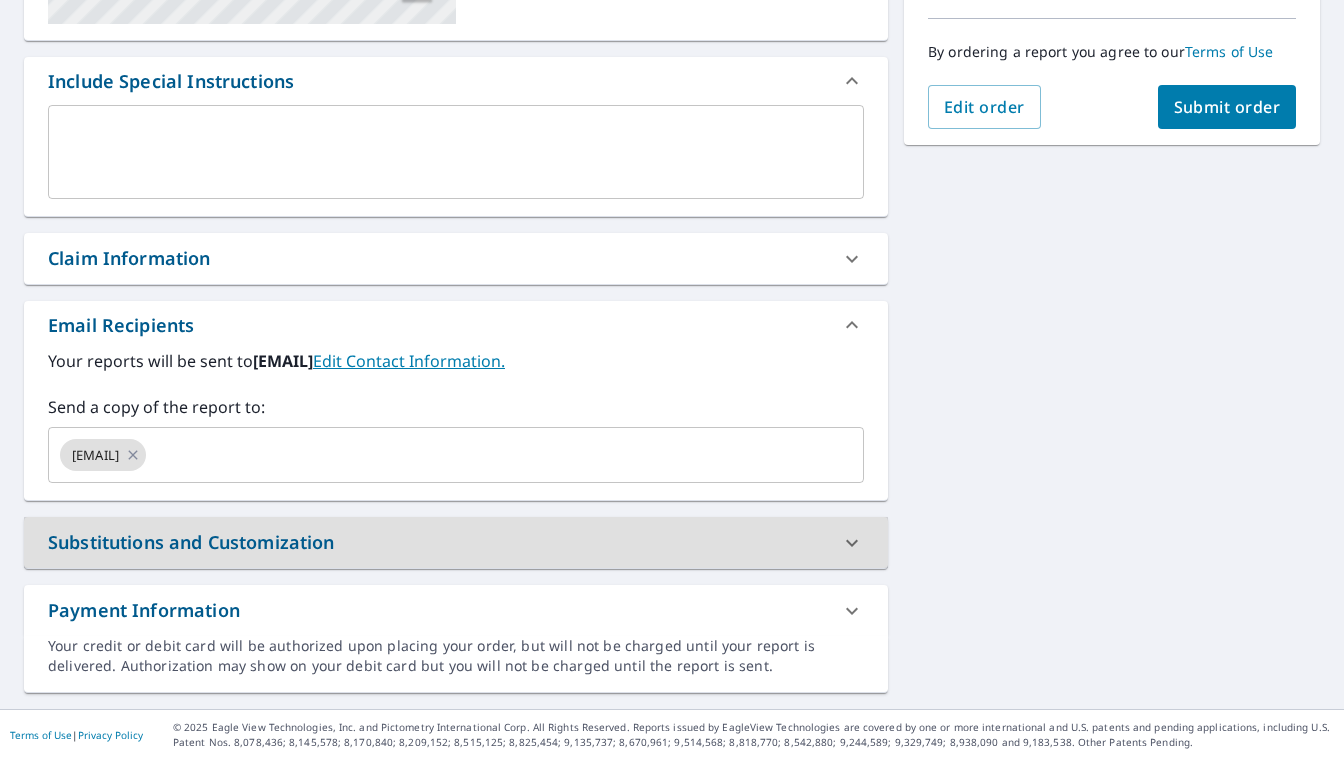 scroll, scrollTop: 493, scrollLeft: 0, axis: vertical 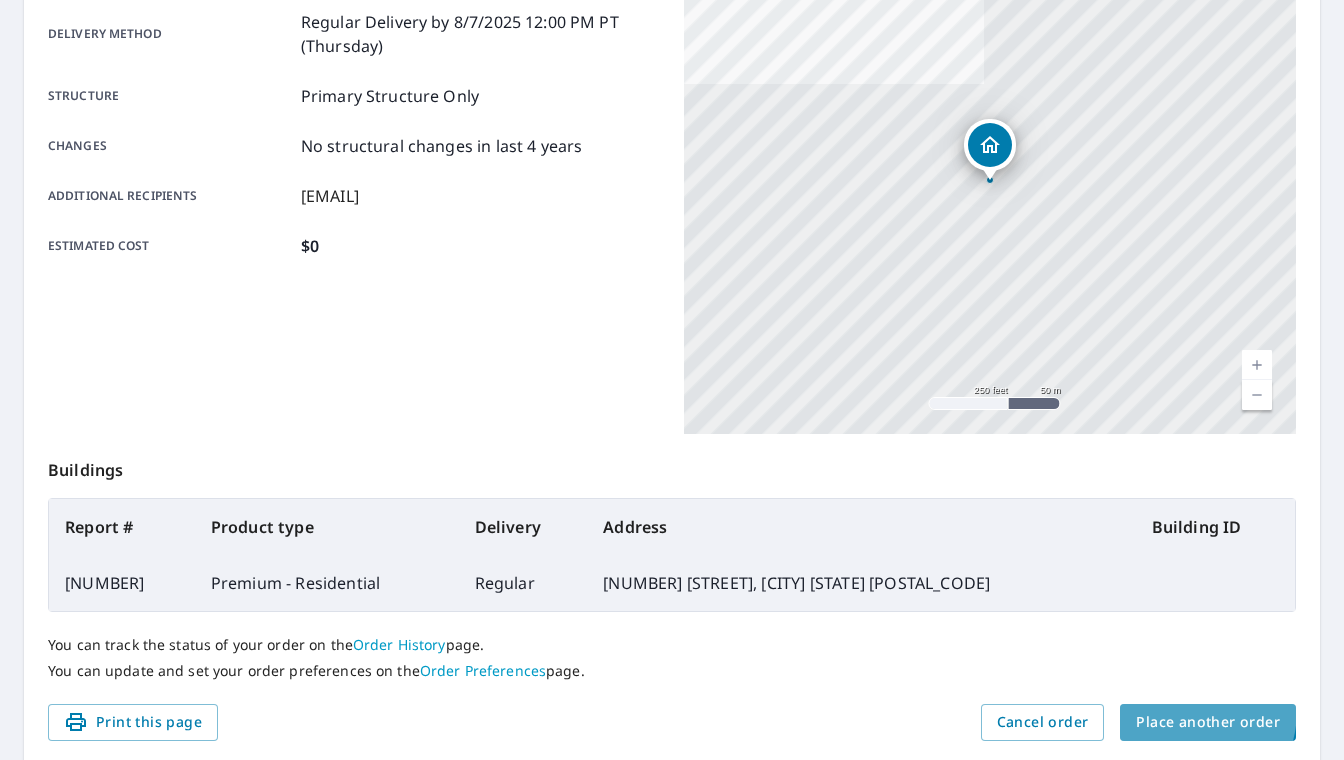 click on "Place another order" at bounding box center (1208, 722) 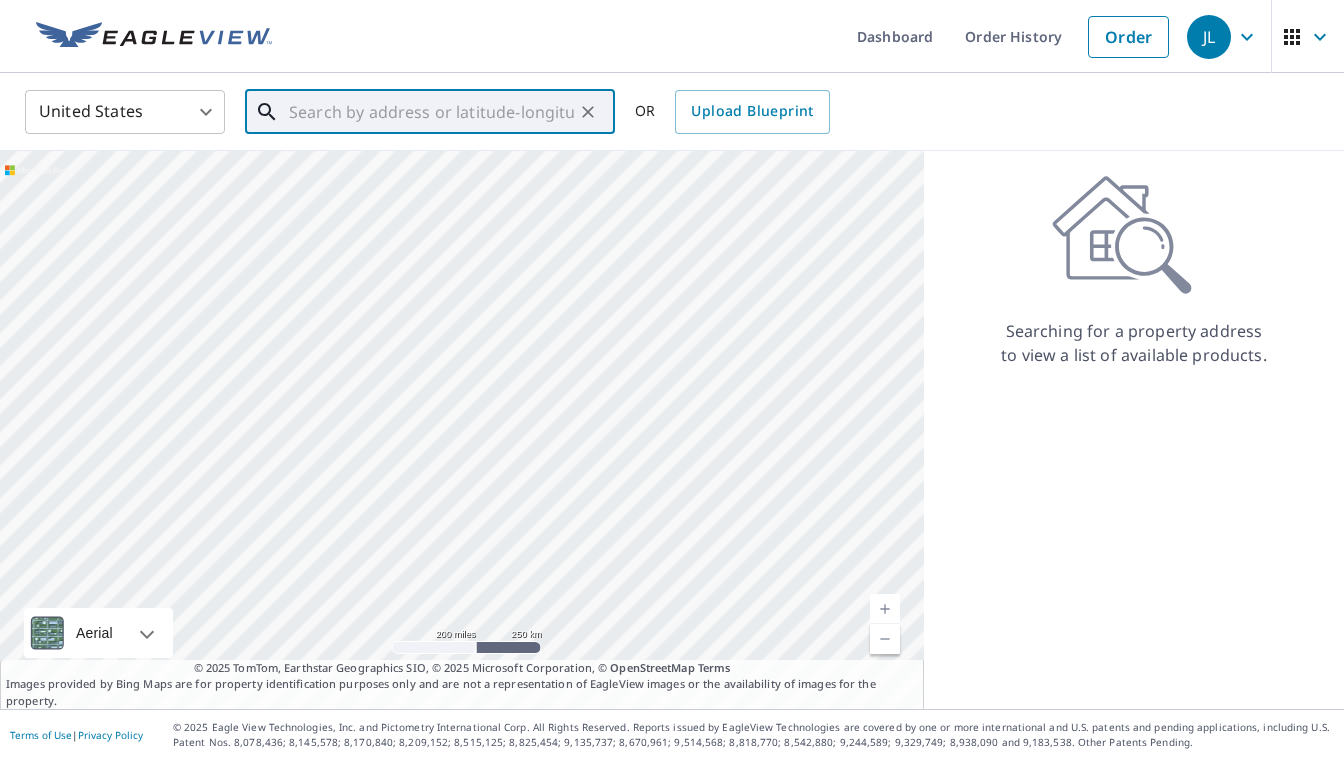 click at bounding box center (431, 112) 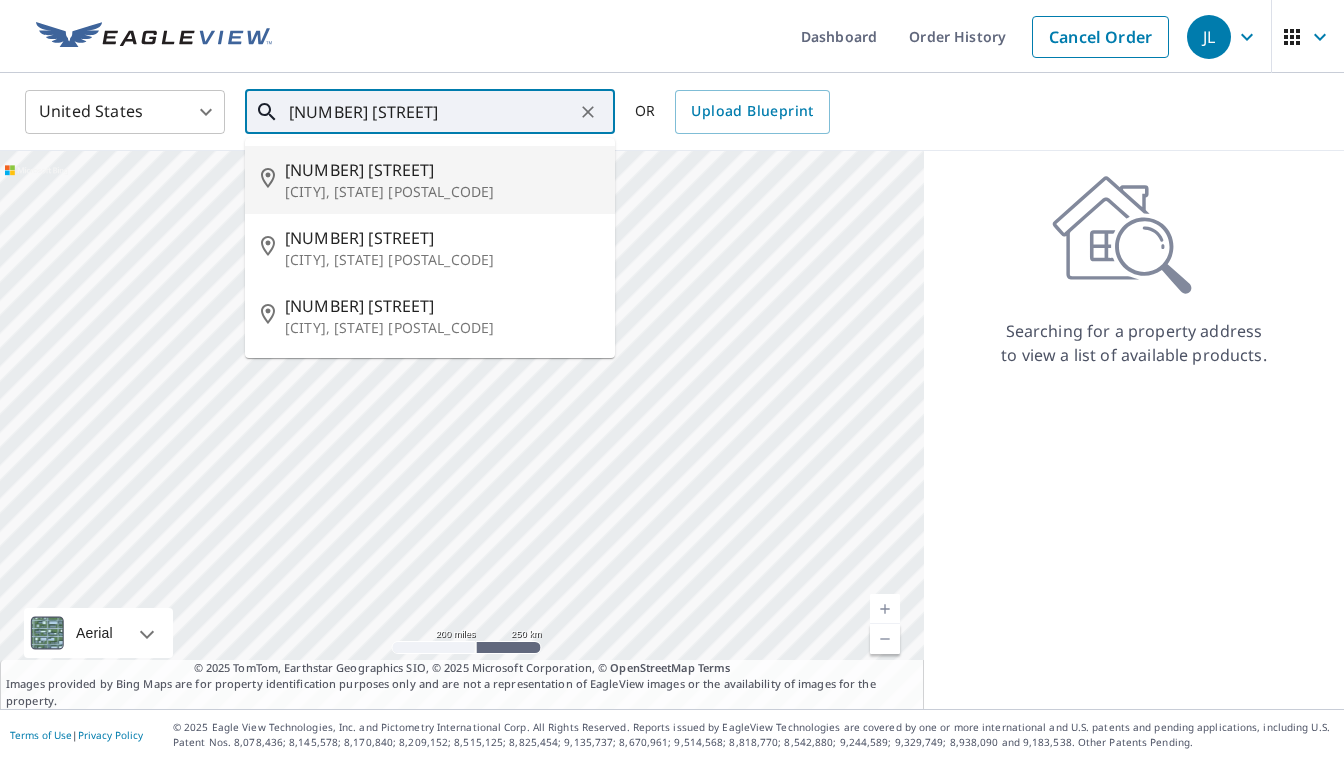 click on "[NUMBER] [STREET]" at bounding box center [442, 170] 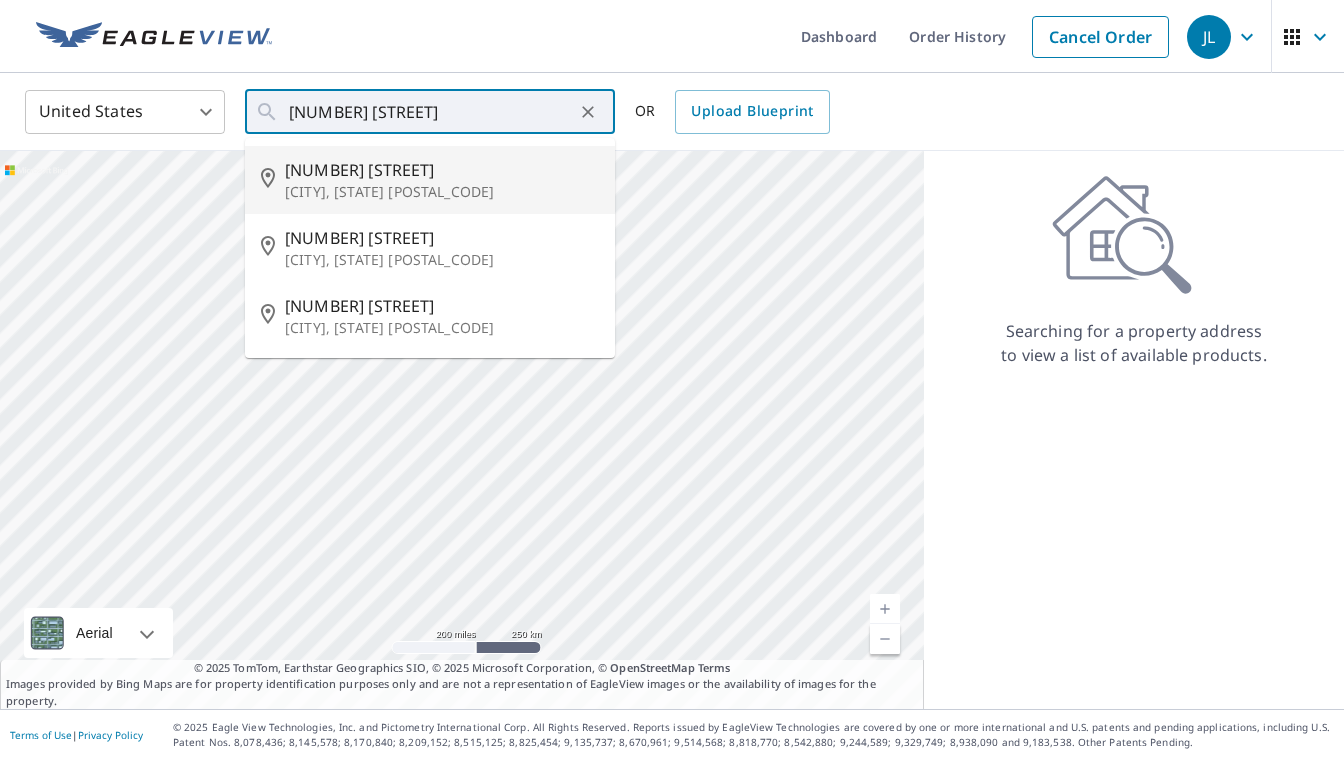 type on "[NUMBER] [STREET] [CITY], [STATE] [POSTAL_CODE]" 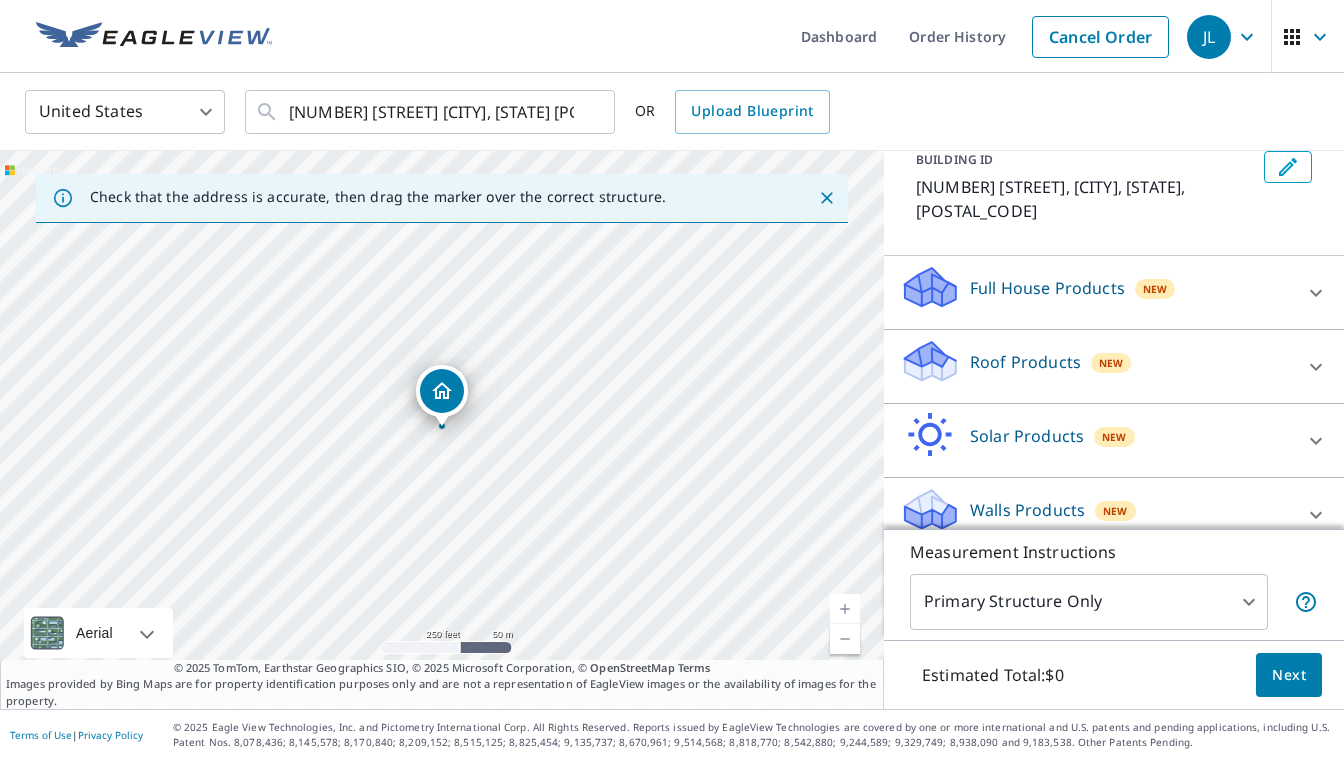 scroll, scrollTop: 125, scrollLeft: 0, axis: vertical 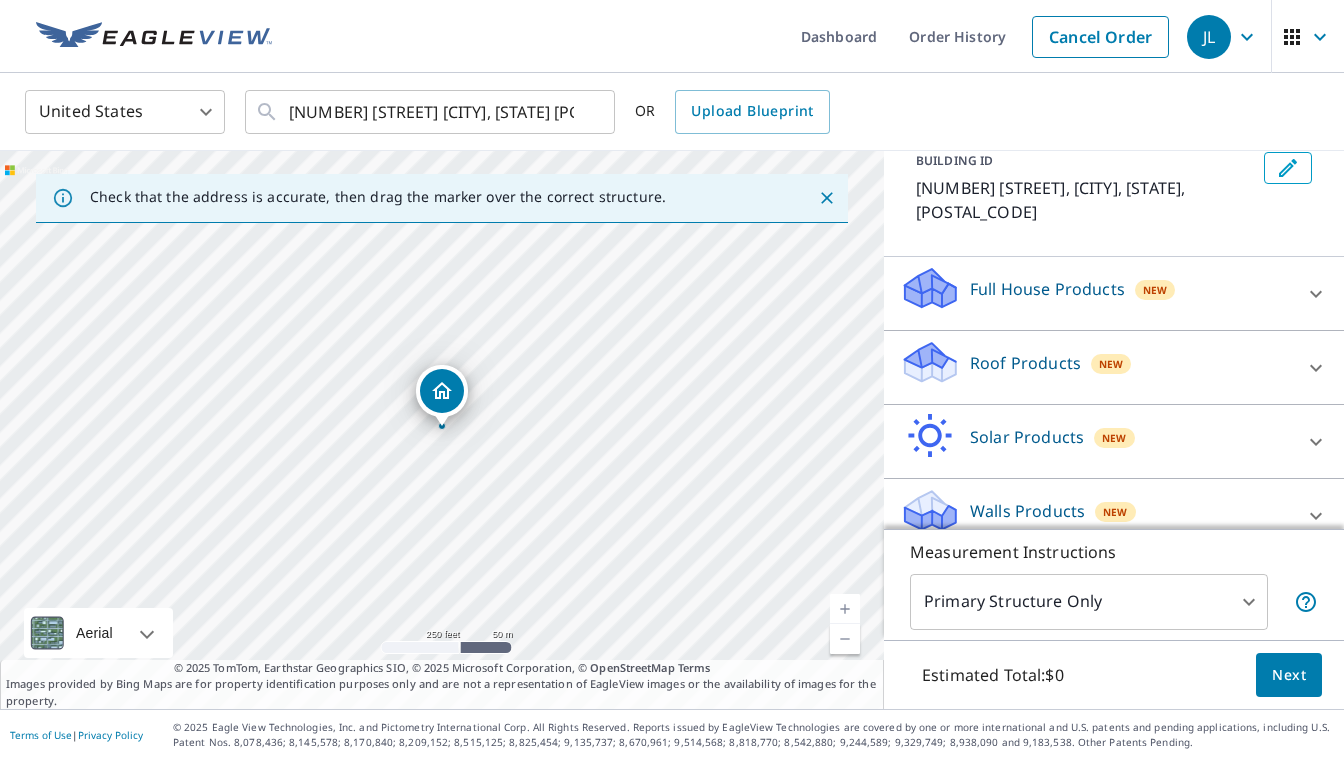 click on "Roof Products" at bounding box center [1025, 363] 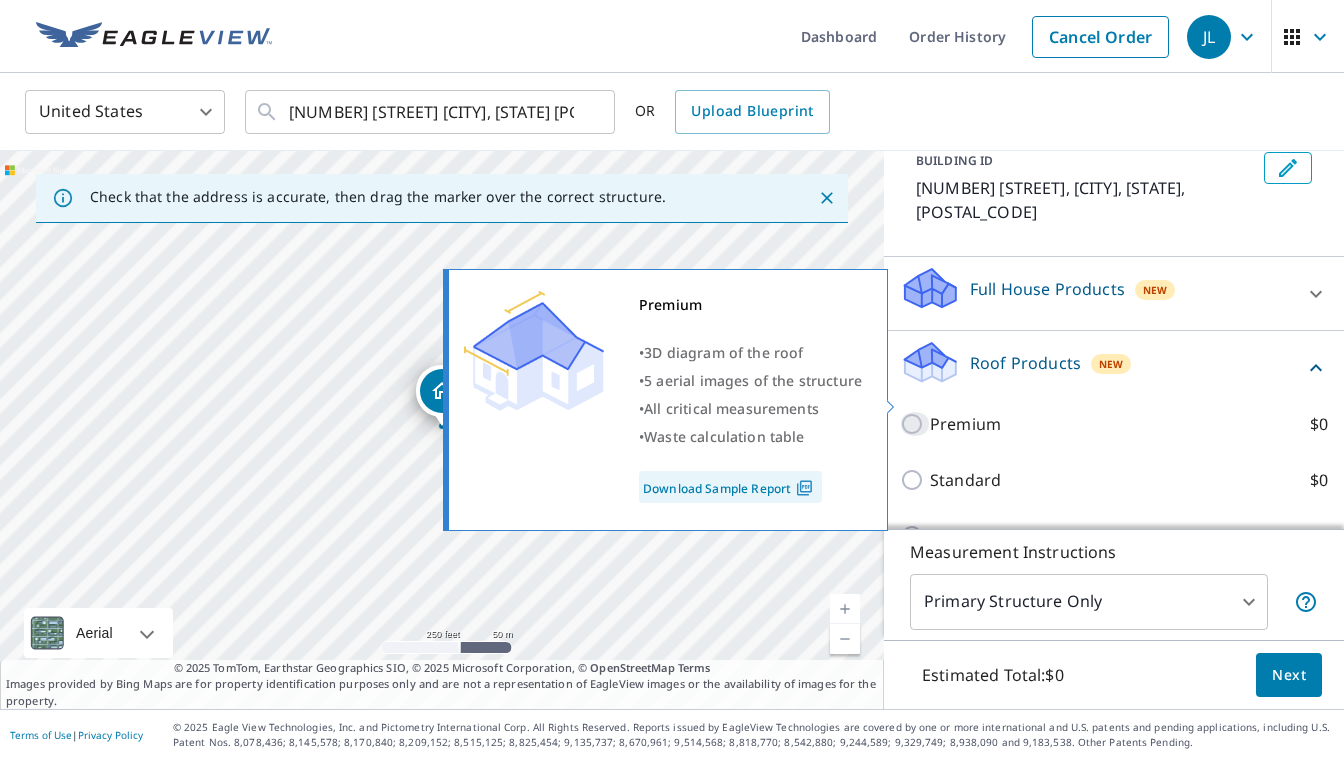 click on "Premium $0" at bounding box center (915, 424) 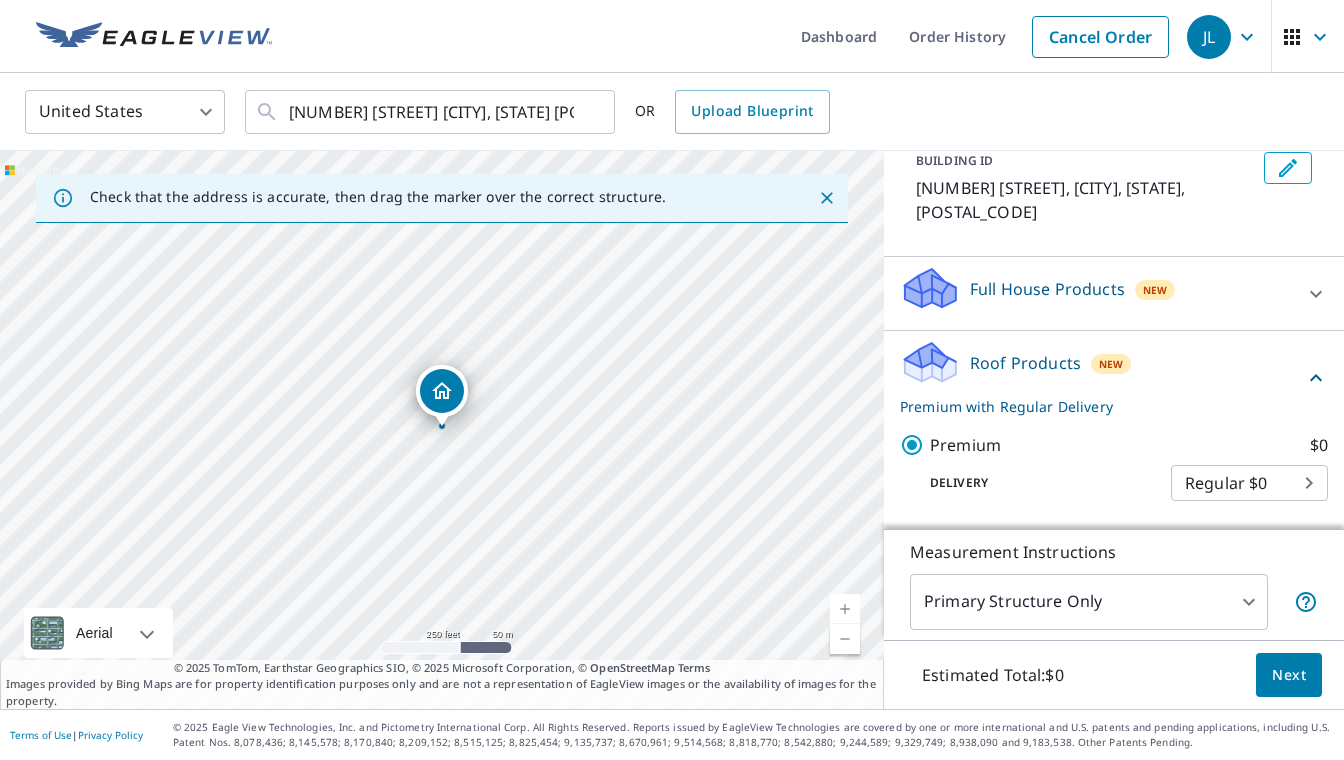 click on "Next" at bounding box center (1289, 675) 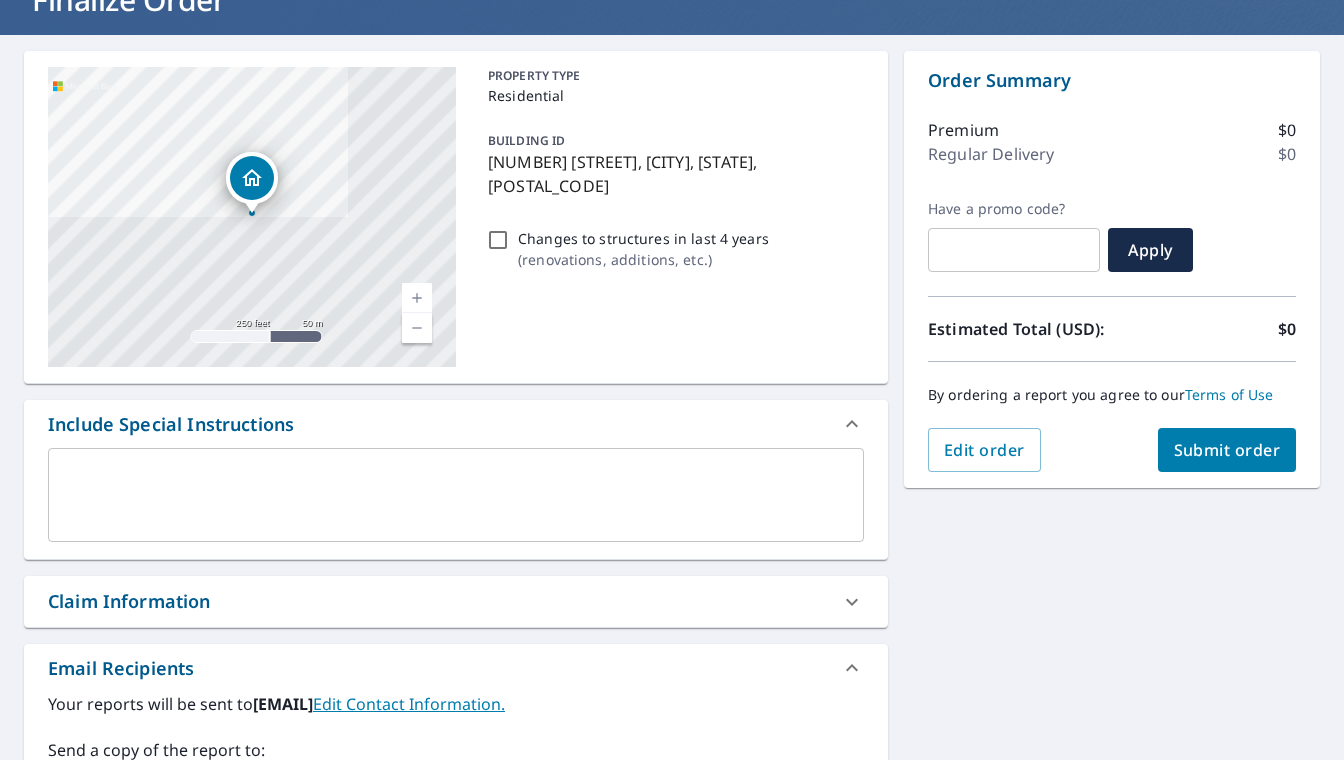 scroll, scrollTop: 295, scrollLeft: 0, axis: vertical 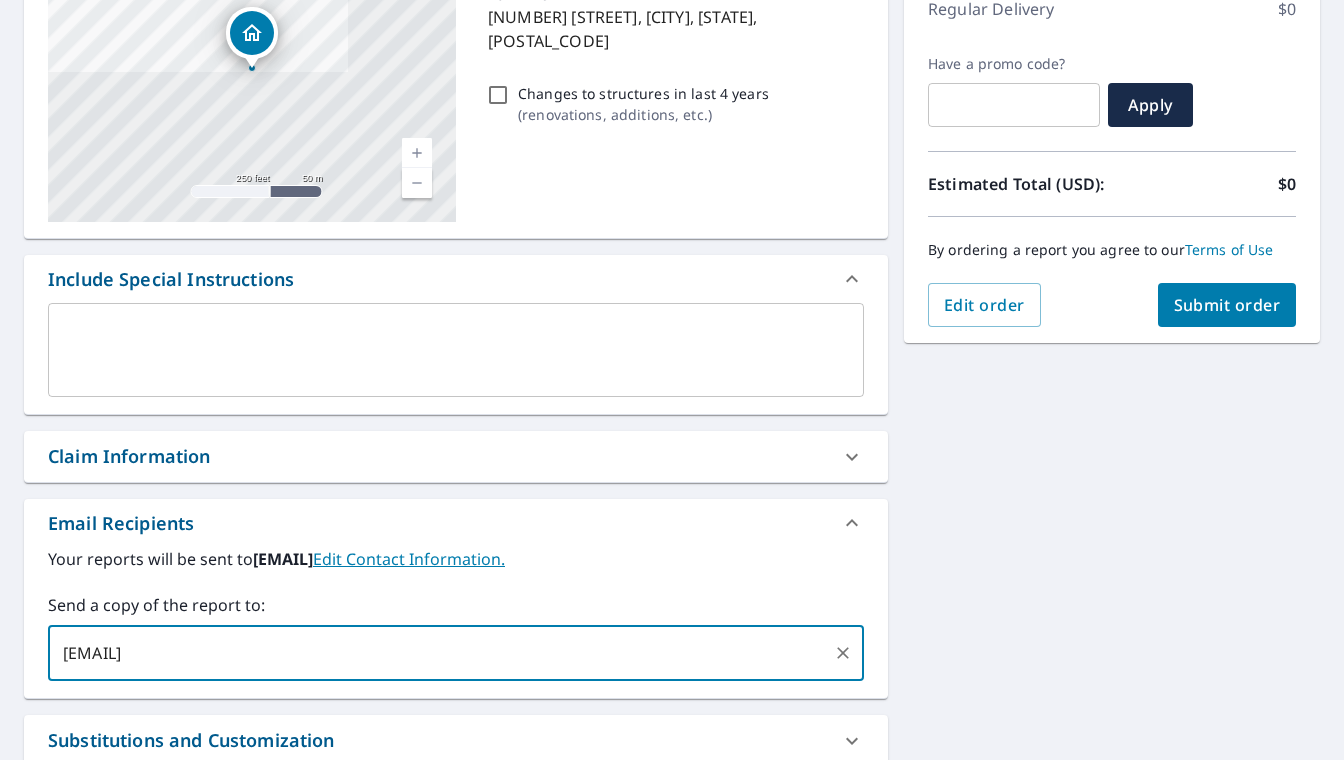 type on "[EMAIL]" 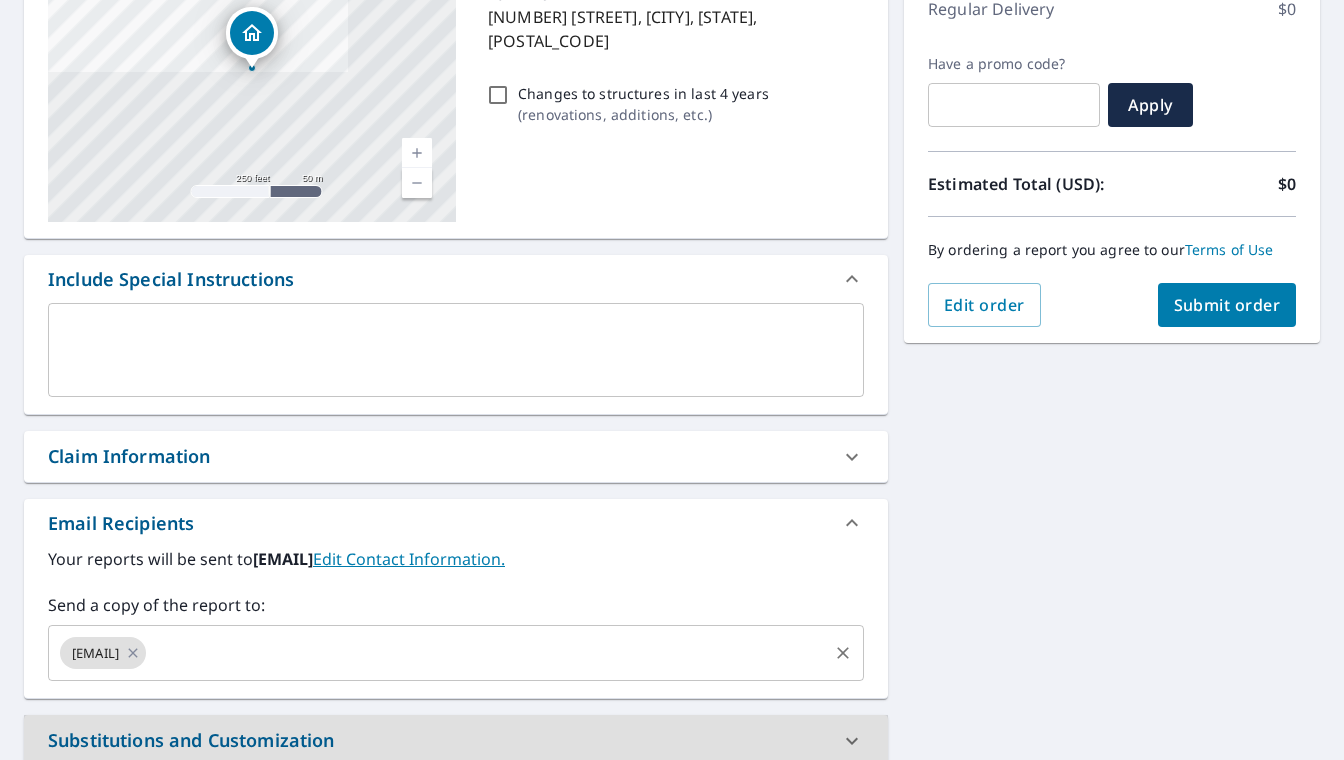 scroll, scrollTop: 301, scrollLeft: 0, axis: vertical 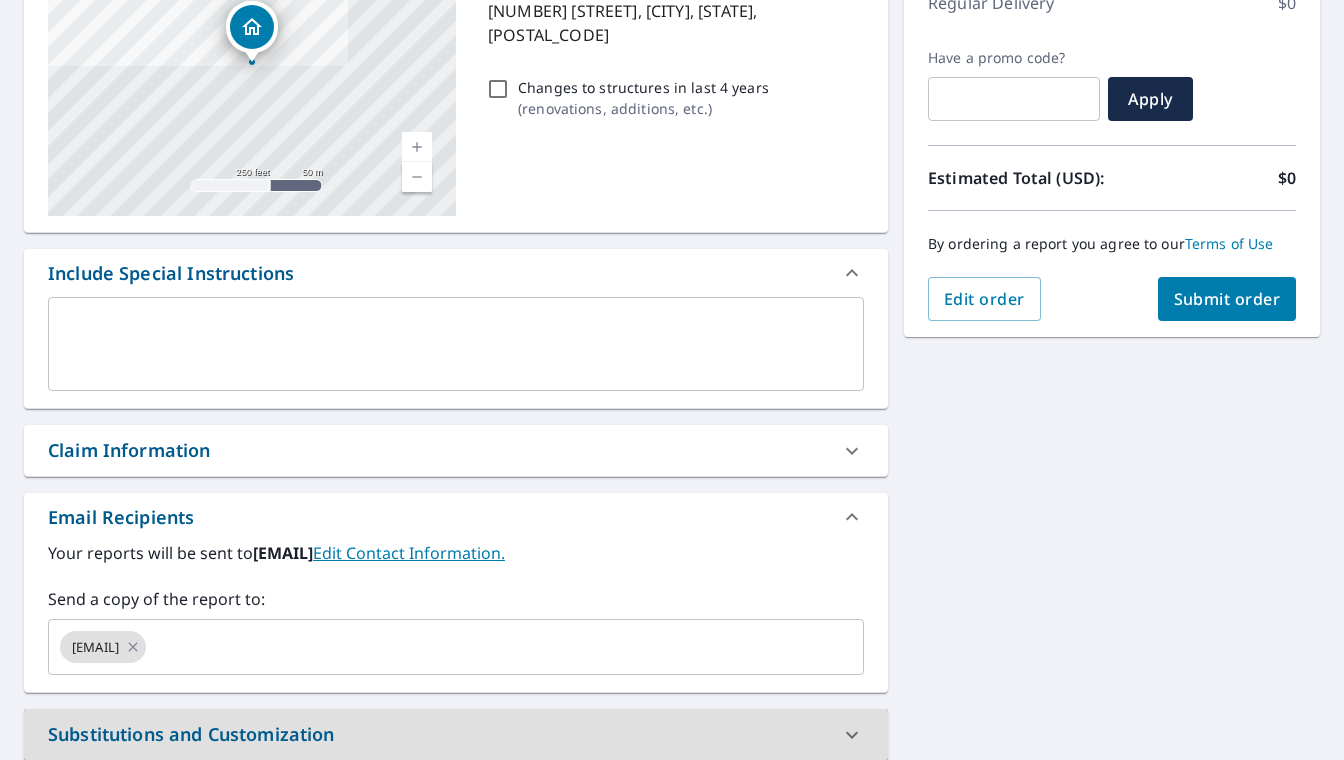 click on "Submit order" at bounding box center [1227, 299] 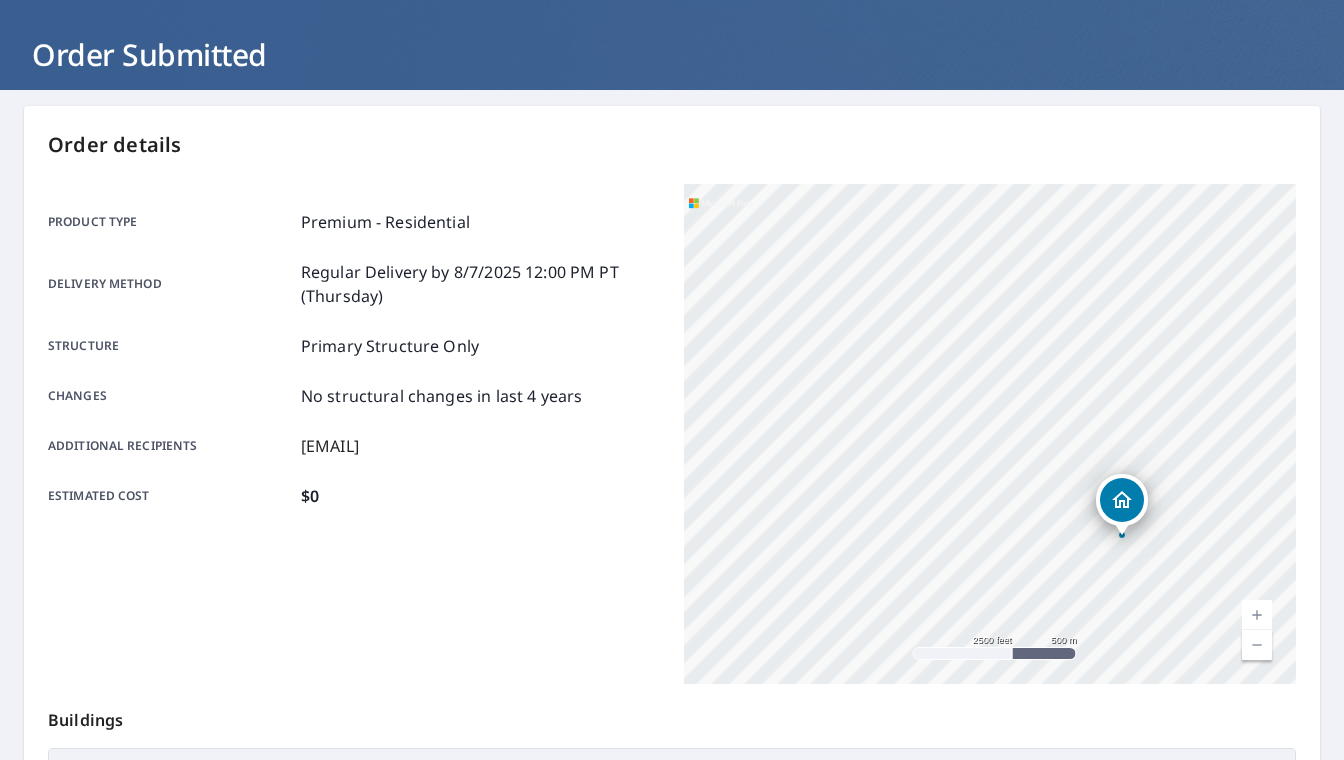 scroll, scrollTop: 73, scrollLeft: 0, axis: vertical 